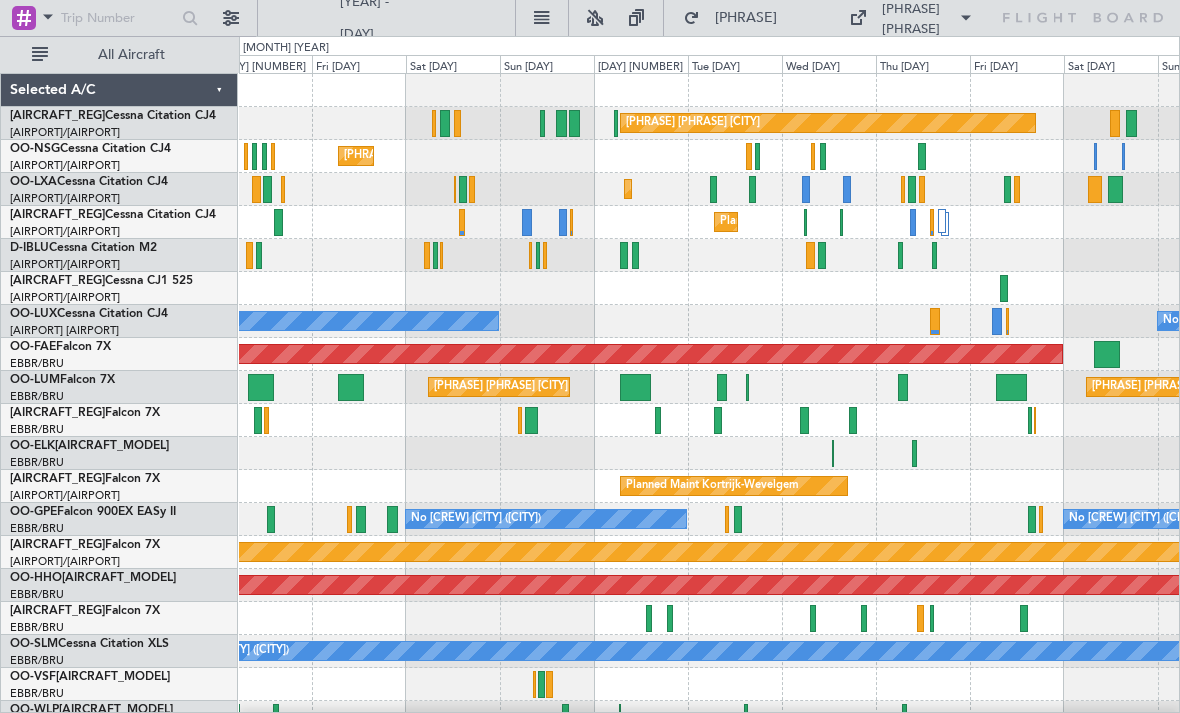 scroll, scrollTop: 0, scrollLeft: 0, axis: both 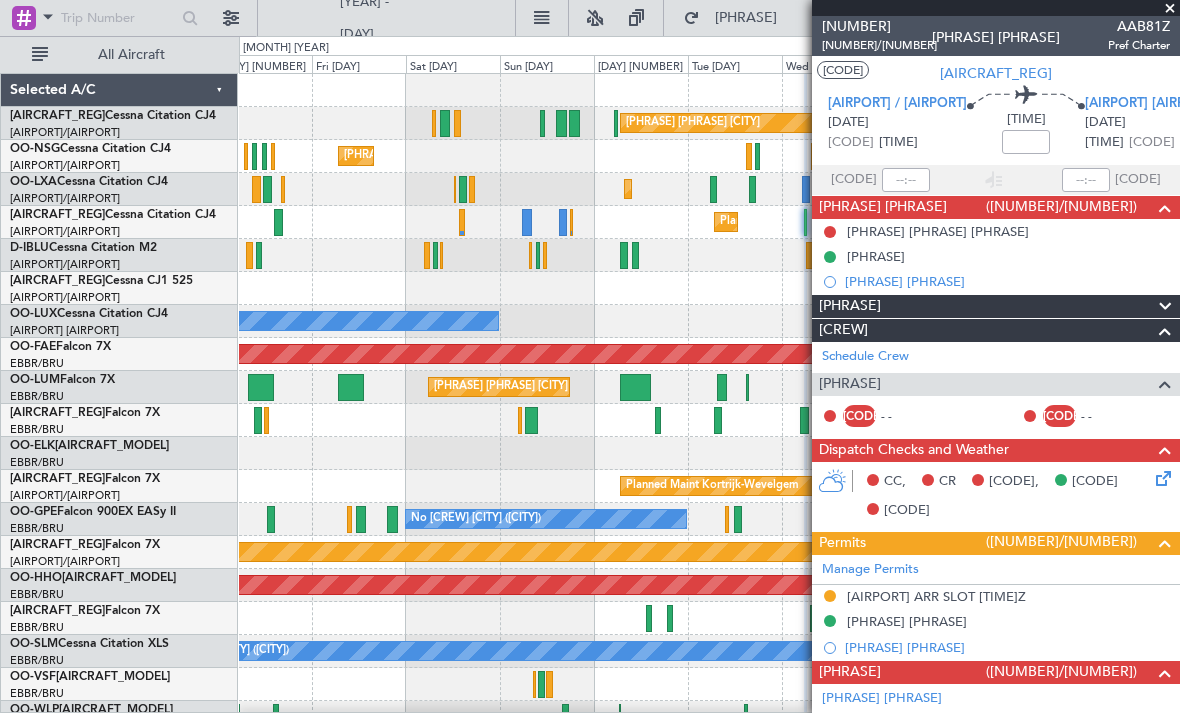 click at bounding box center (1170, 9) 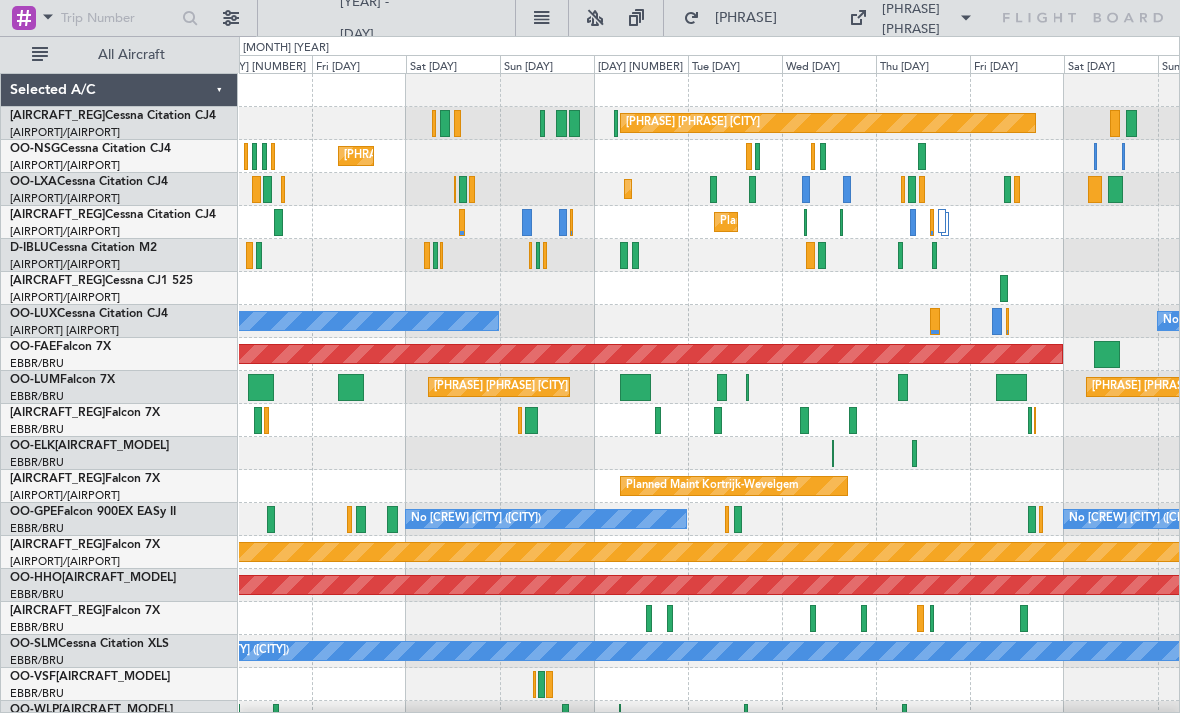 click at bounding box center [246, 156] 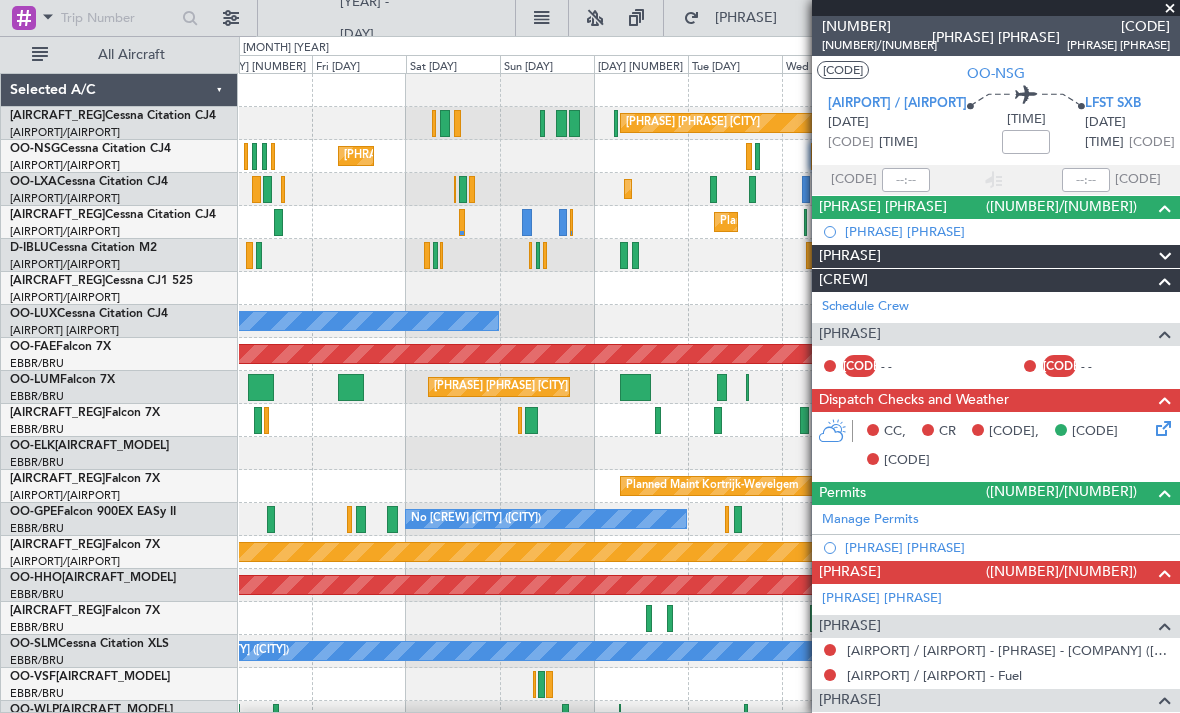 click at bounding box center [1170, 9] 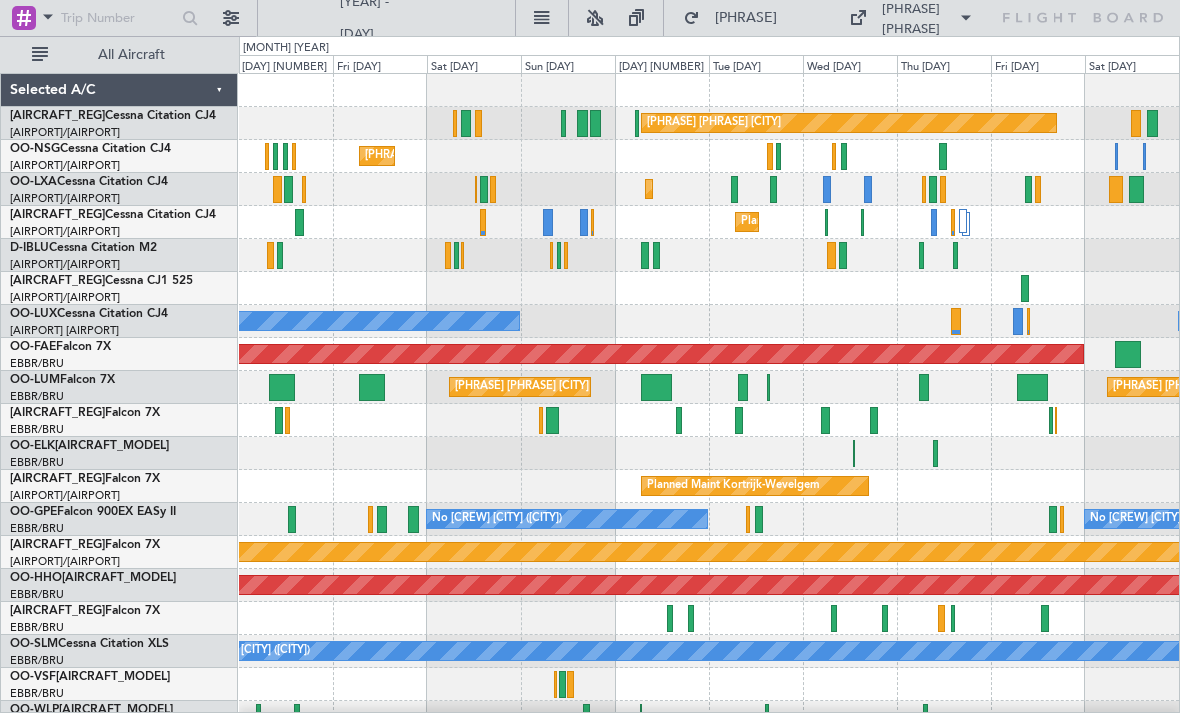 click on "Planned Maint Brussels (Brussels National)" at bounding box center [1199, 387] 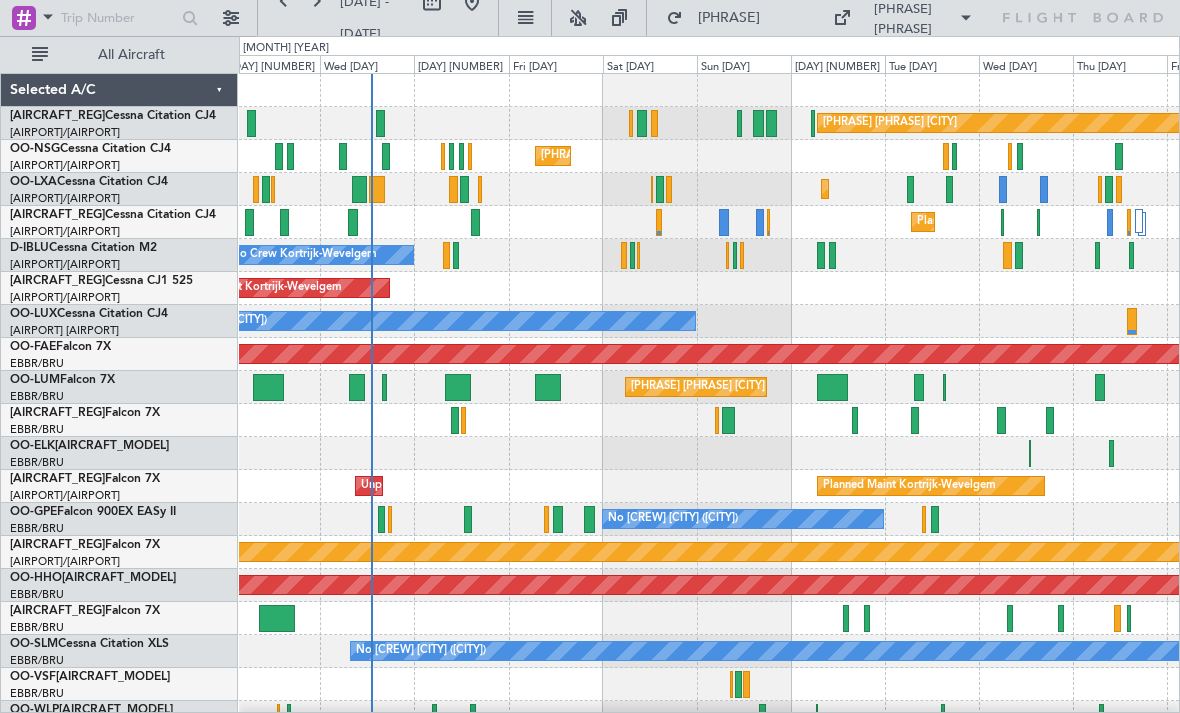click at bounding box center [768, 222] 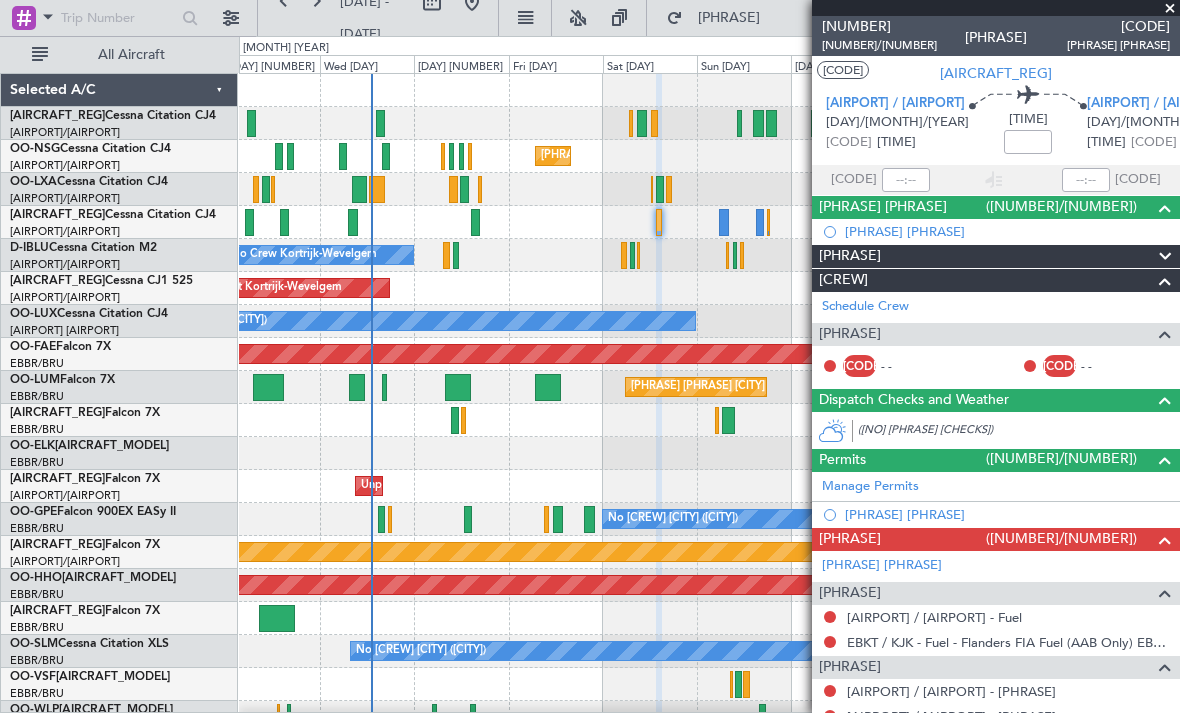 click at bounding box center (1170, 9) 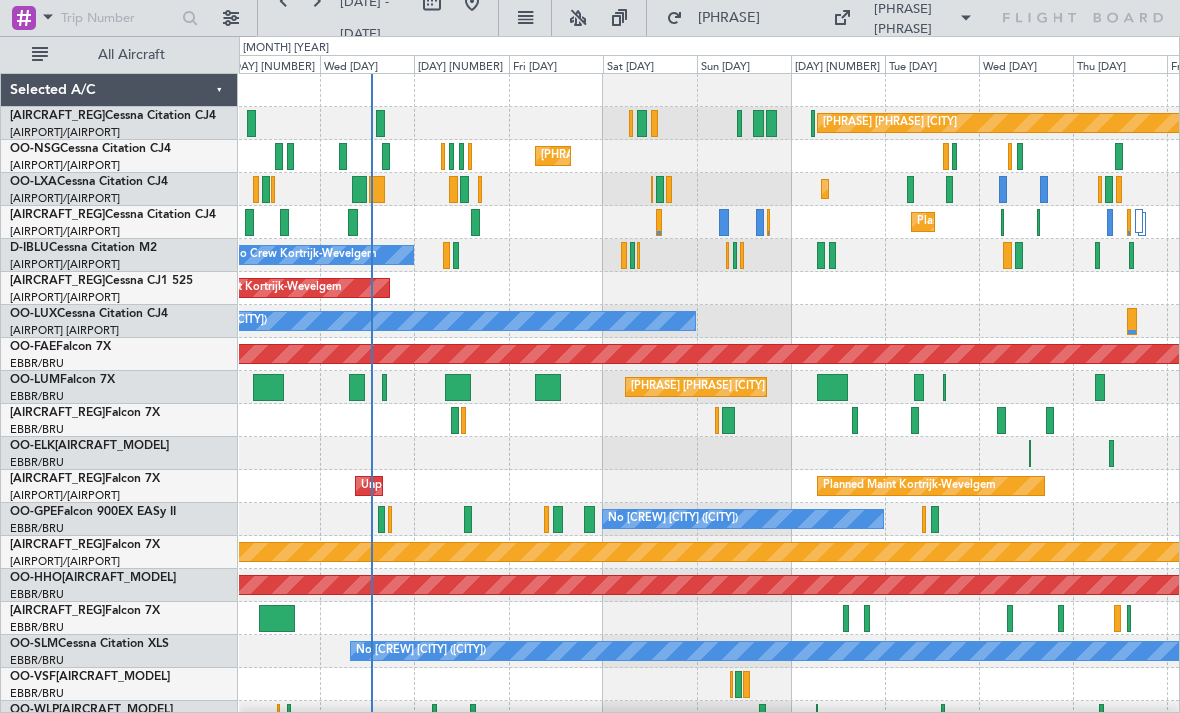 scroll, scrollTop: 0, scrollLeft: 0, axis: both 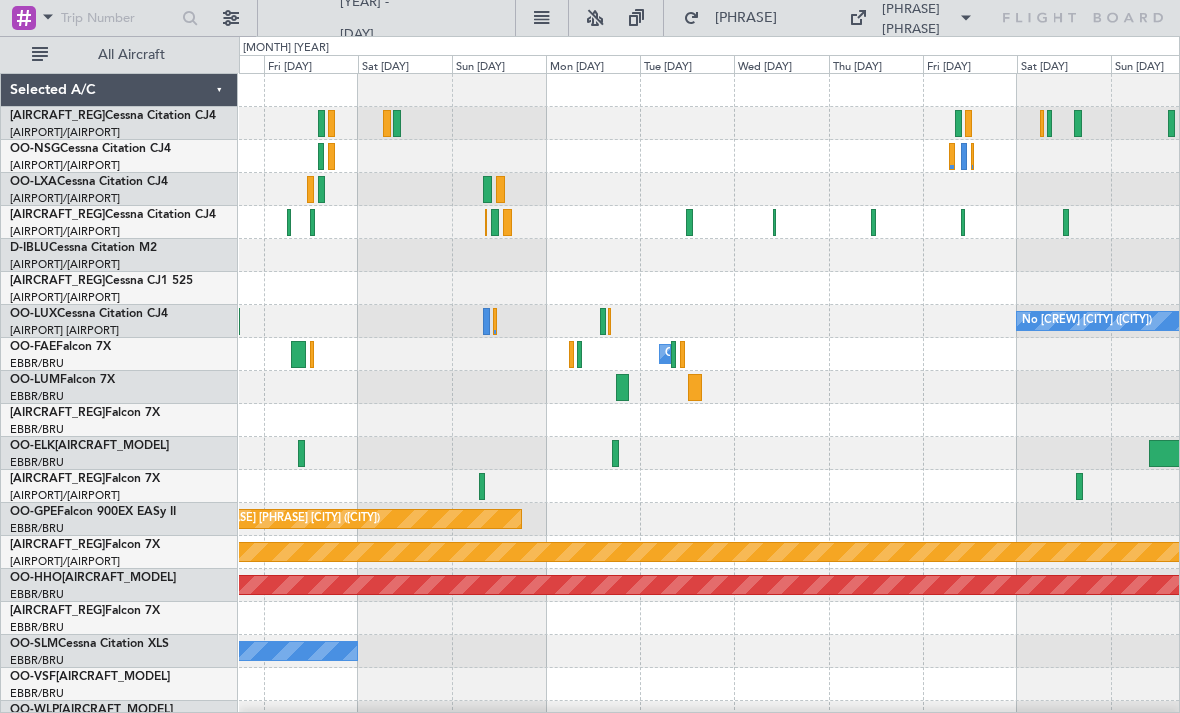 click at bounding box center (289, 222) 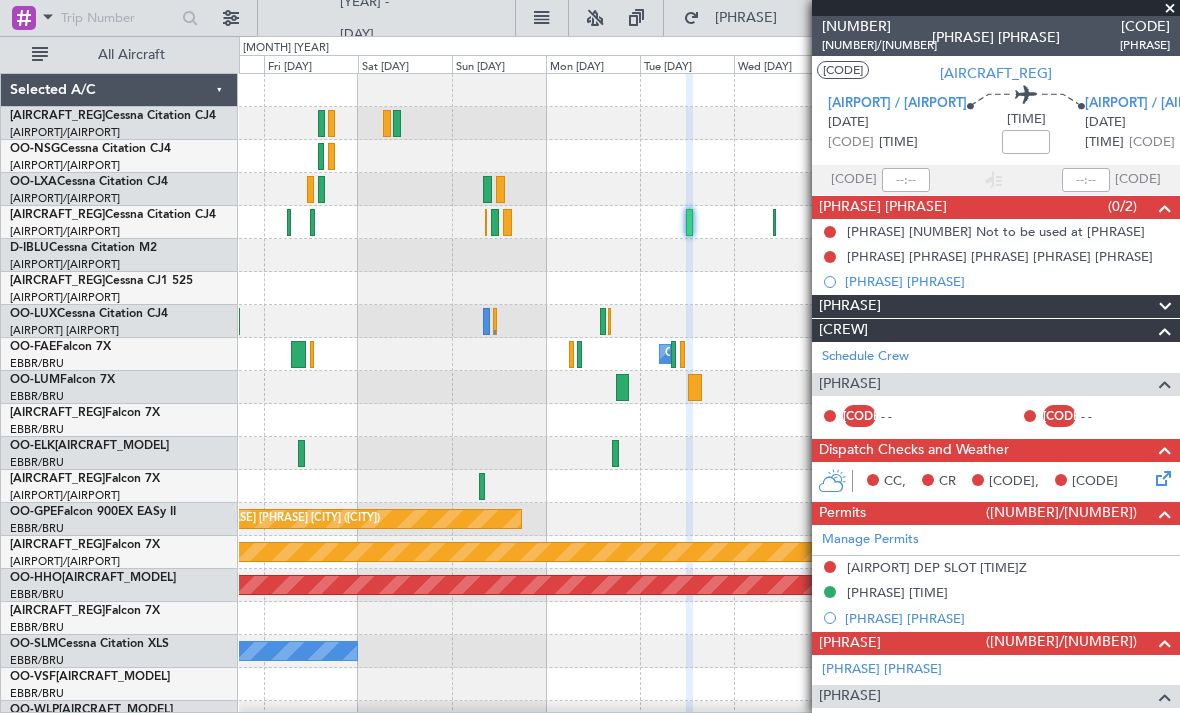 click at bounding box center (1170, 9) 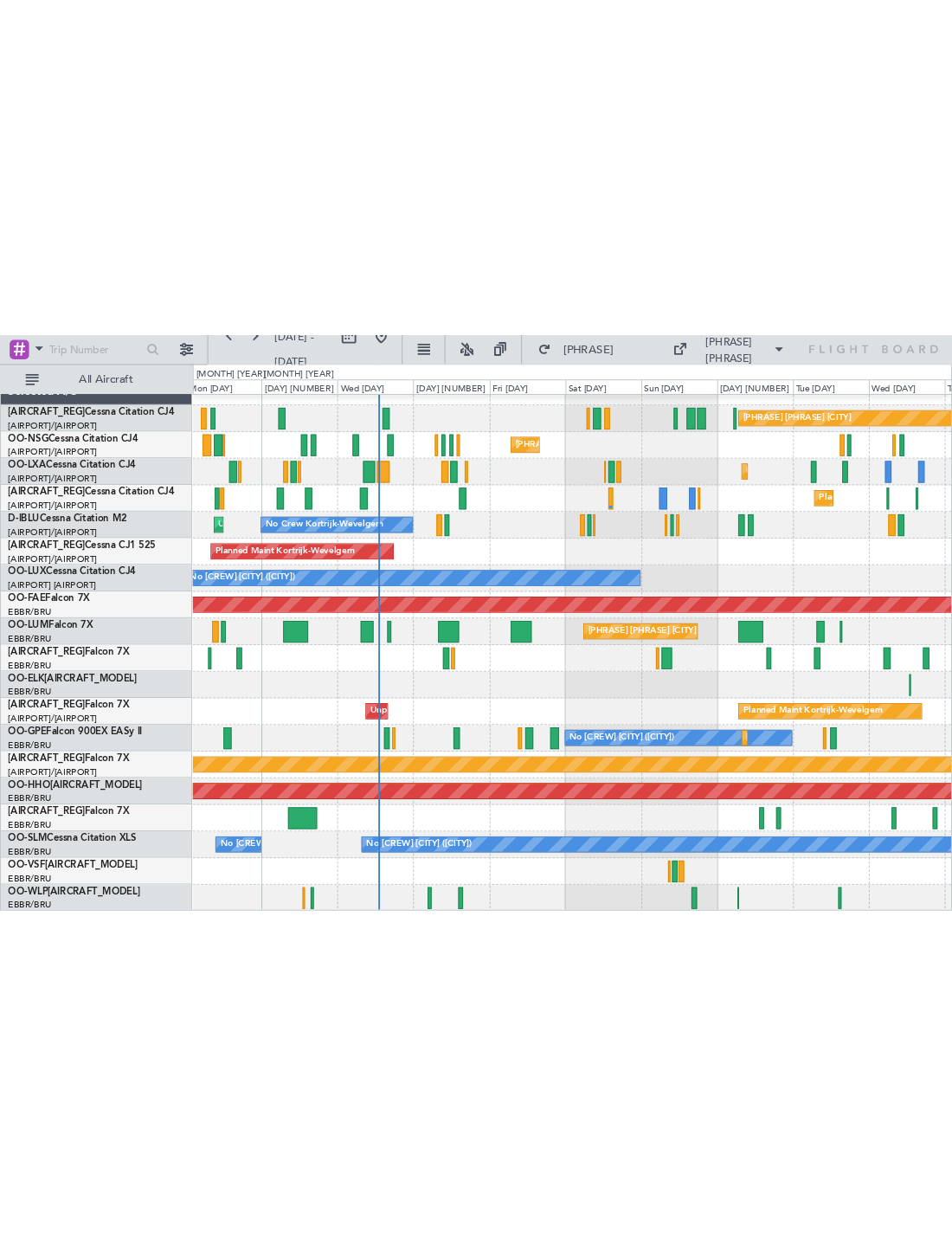 scroll, scrollTop: 0, scrollLeft: 0, axis: both 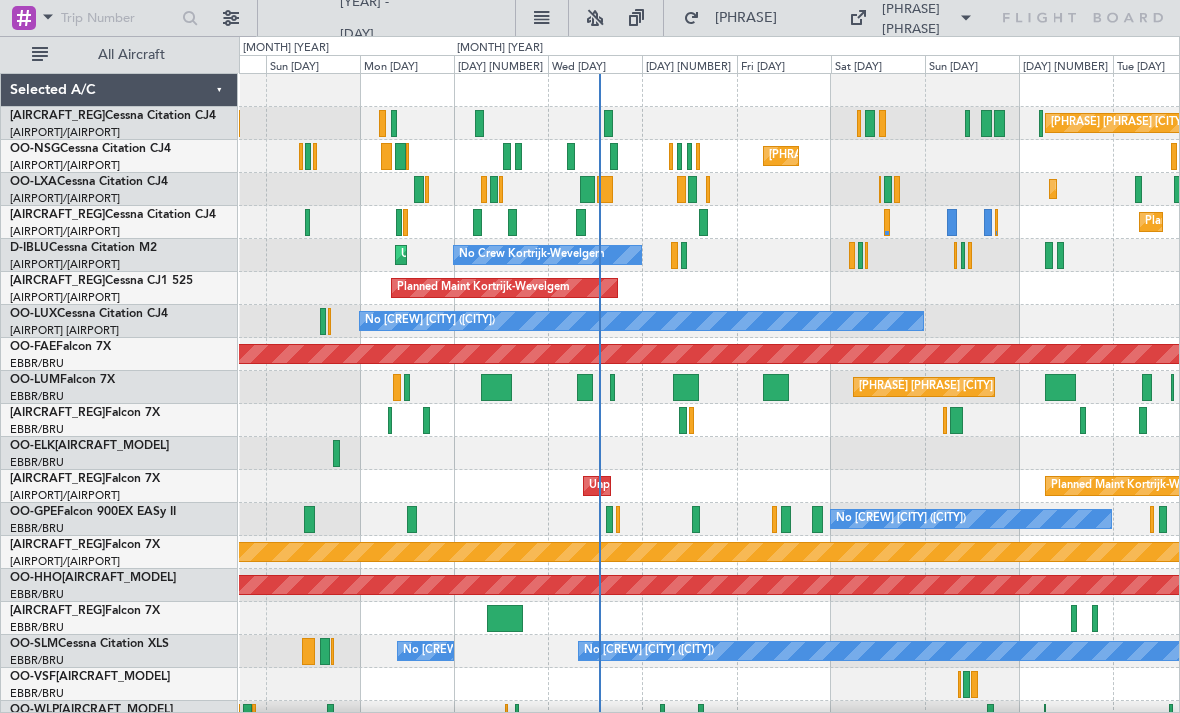 click on "Planned Maint Kortrijk-Wevelgem" at bounding box center (709, 222) 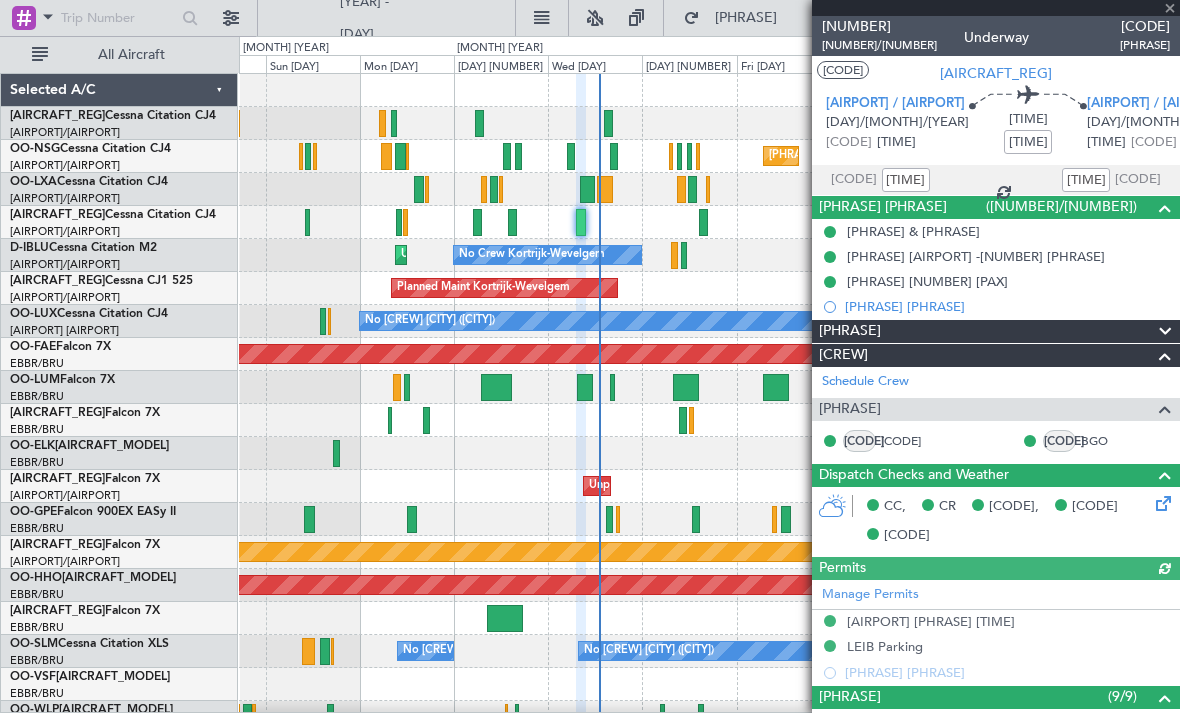 click at bounding box center [996, 8] 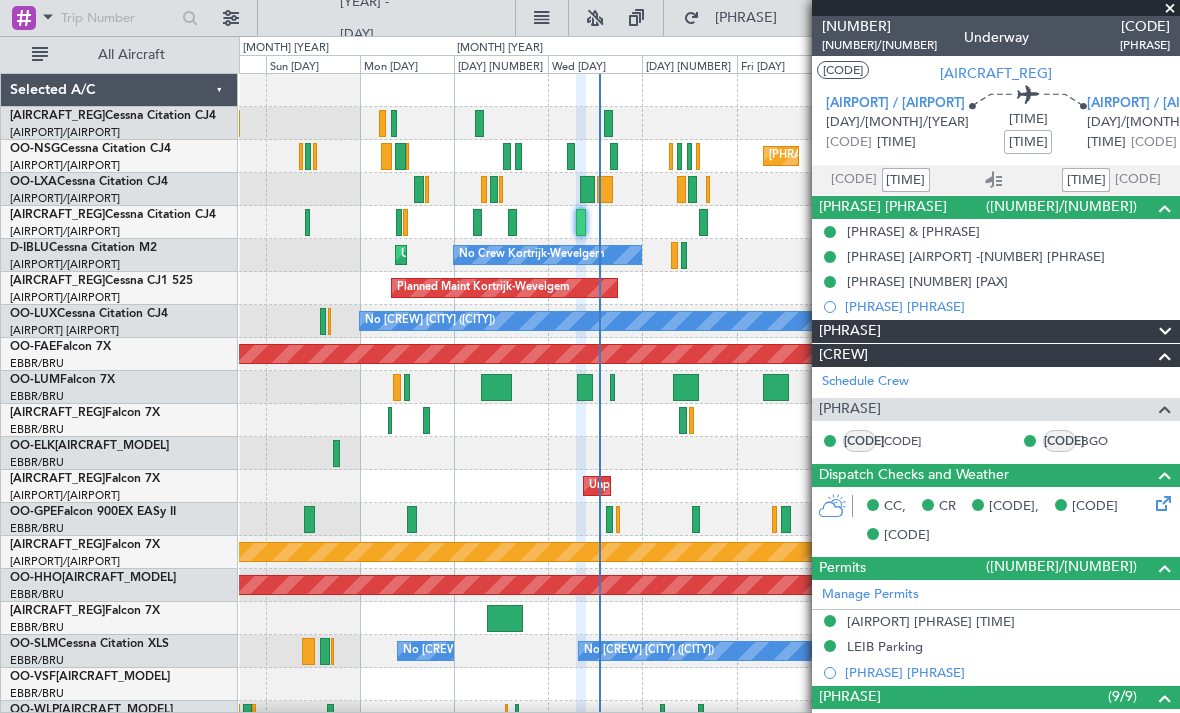 click at bounding box center (1170, 9) 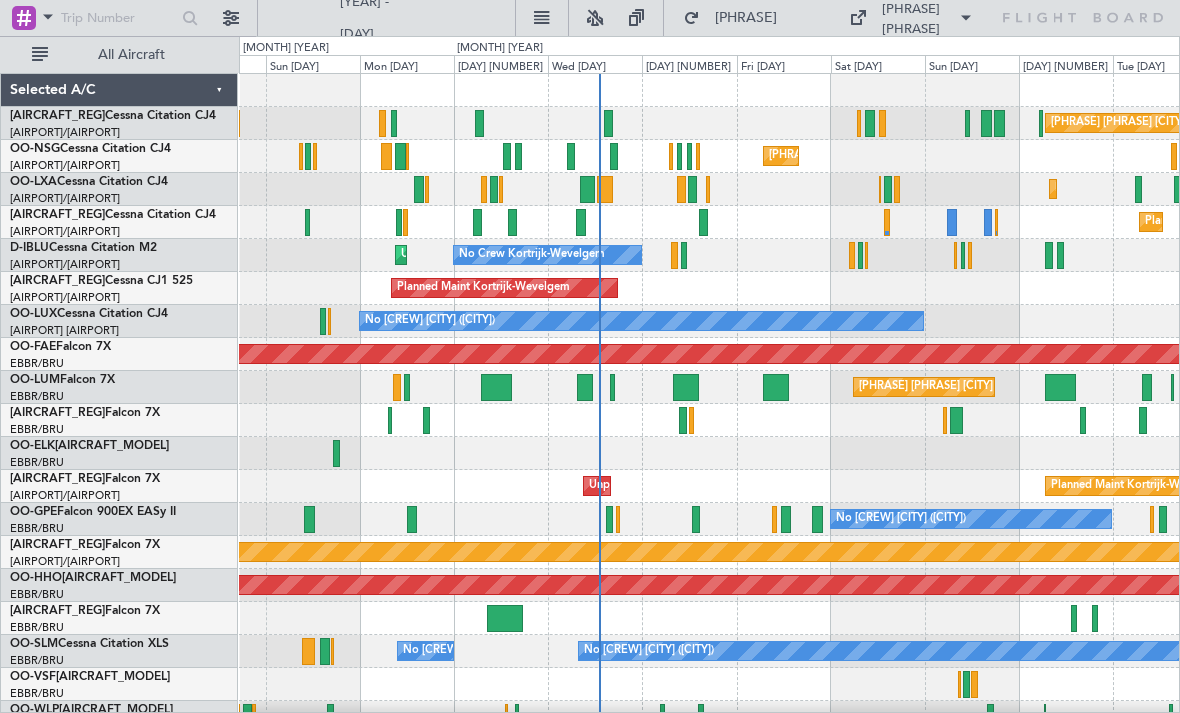 click on "Planned Maint Brussels (Brussels National)" at bounding box center [709, 156] 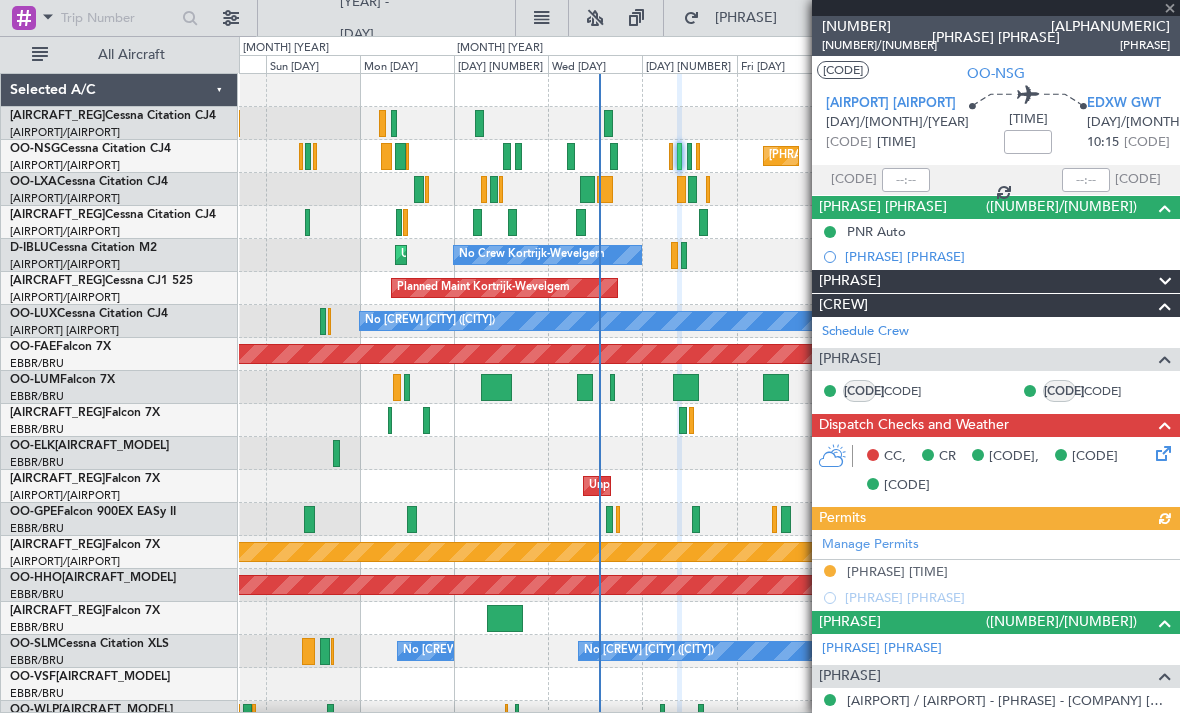click at bounding box center (1170, 9) 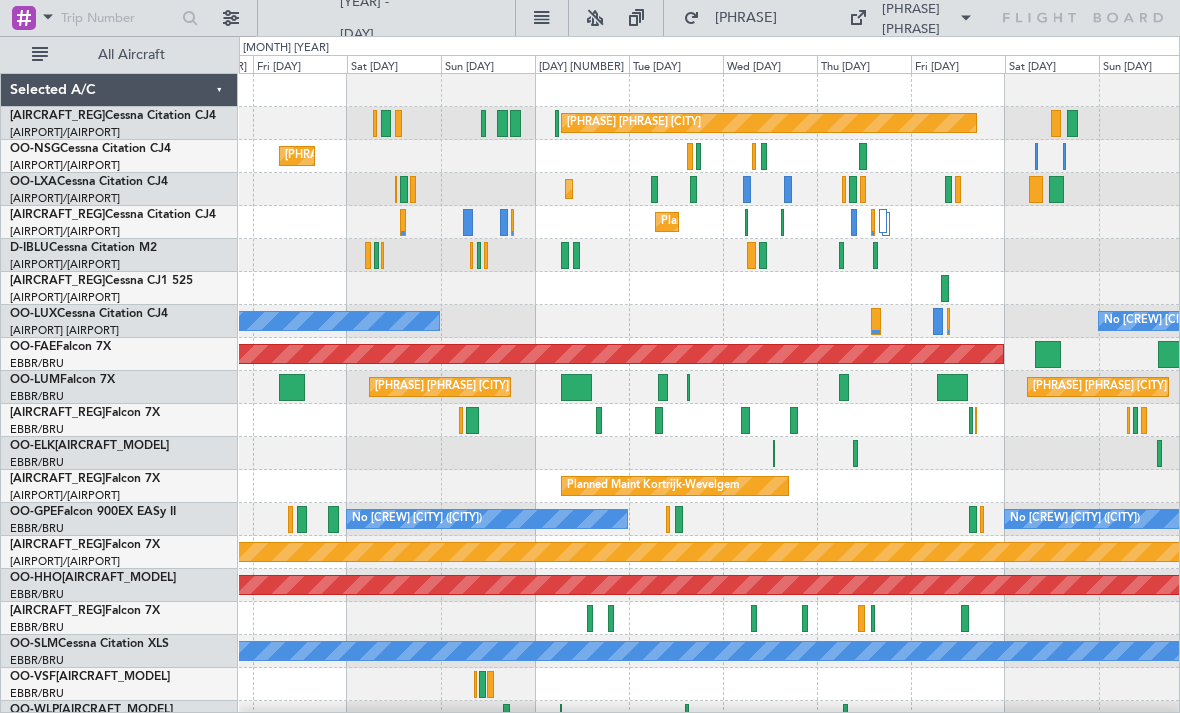 click at bounding box center (698, 156) 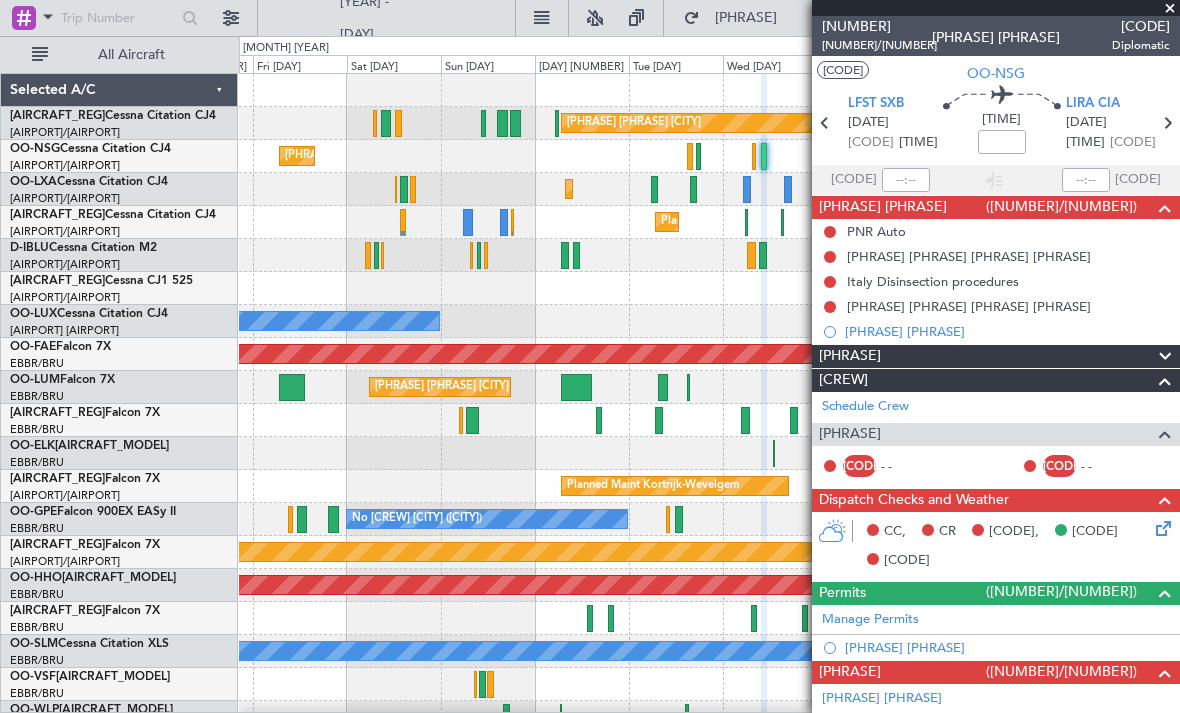 click at bounding box center [1170, 9] 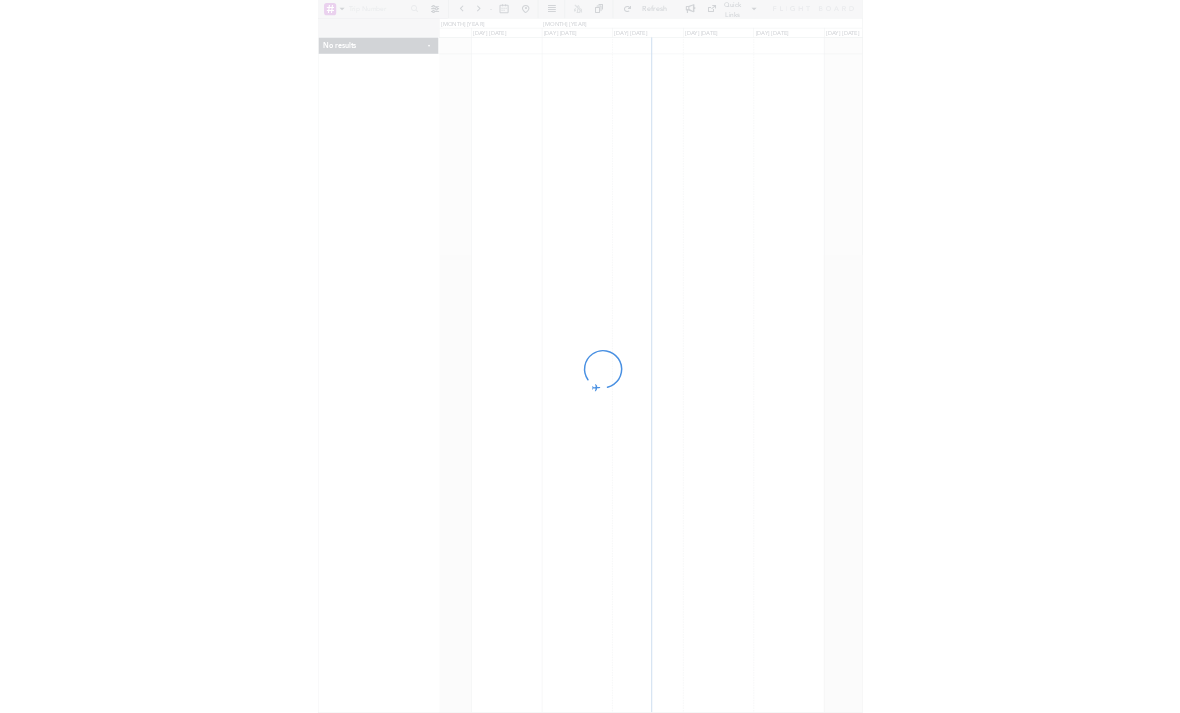 scroll, scrollTop: 0, scrollLeft: 0, axis: both 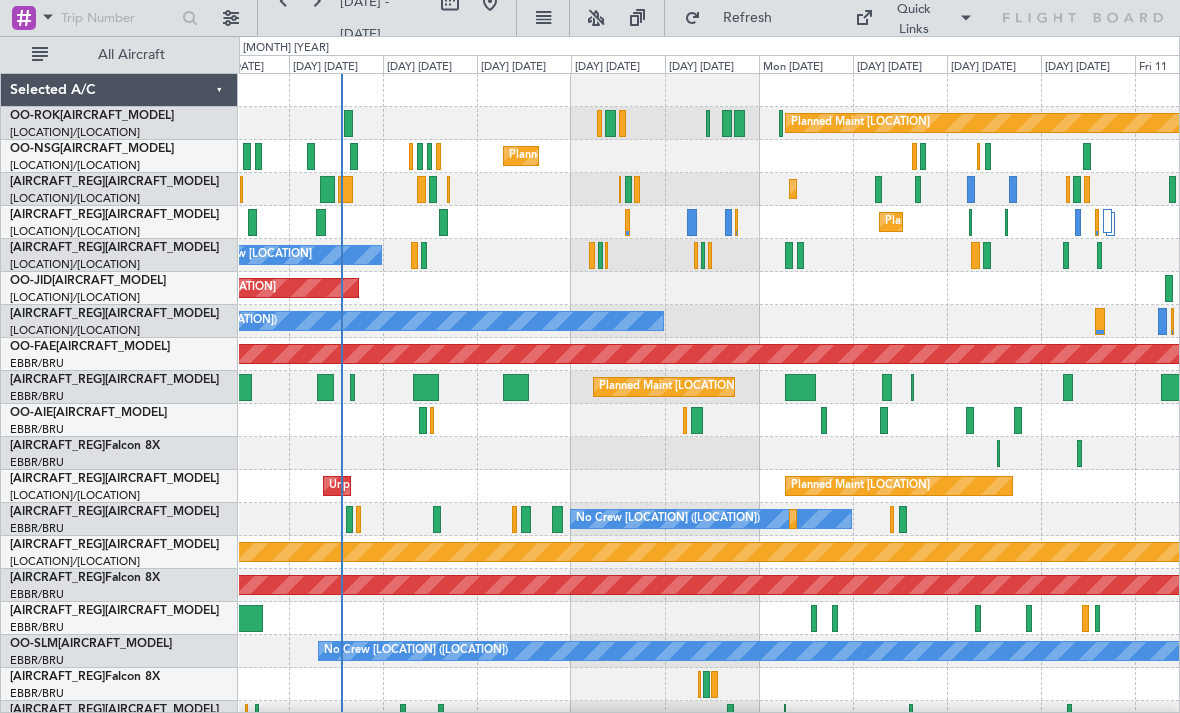 click on "Refresh" at bounding box center [747, 18] 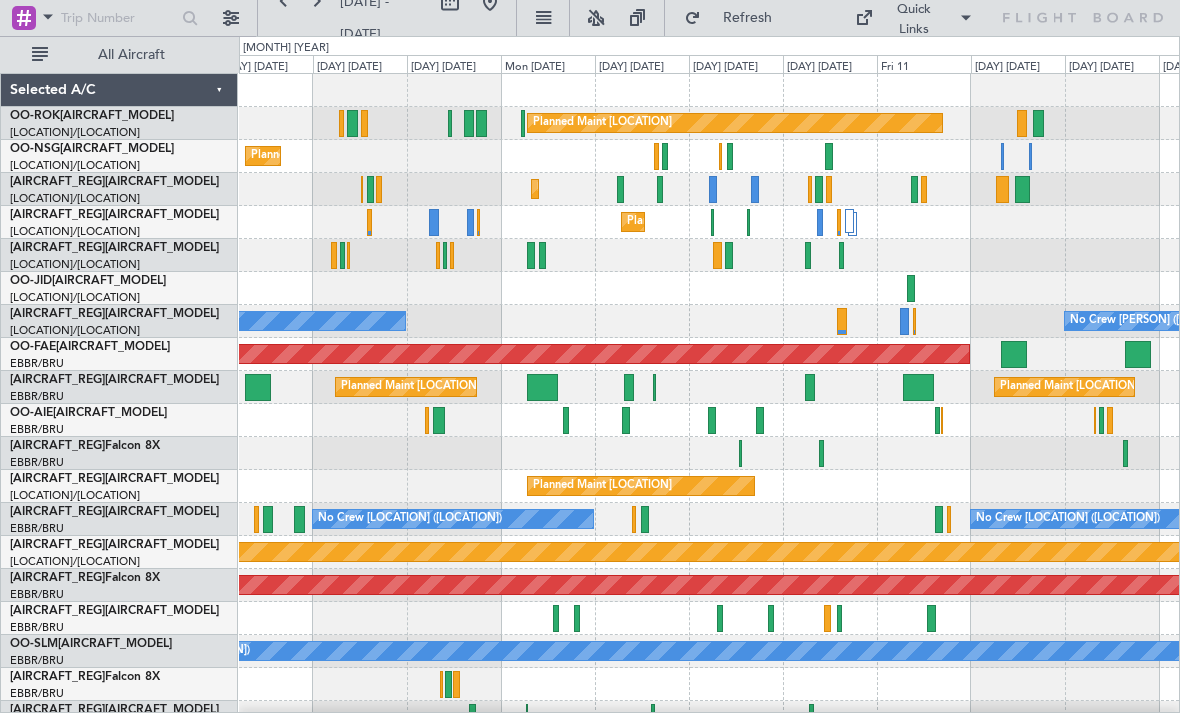 click at bounding box center (712, 222) 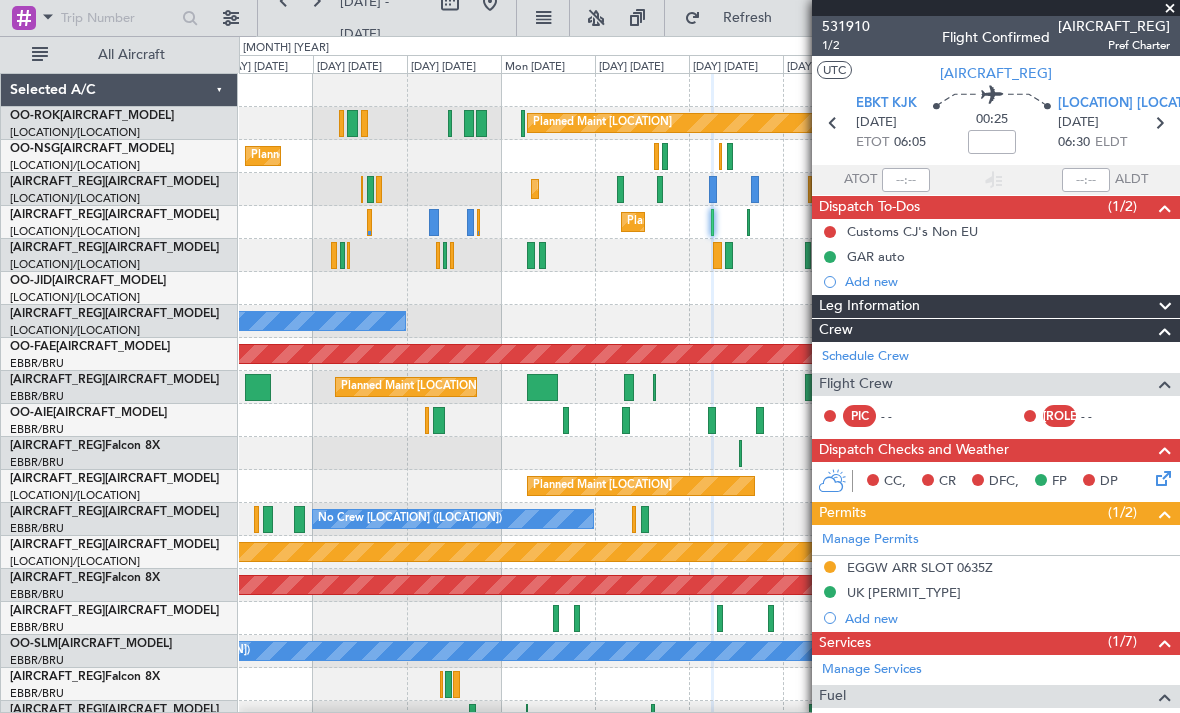 click at bounding box center [1170, 9] 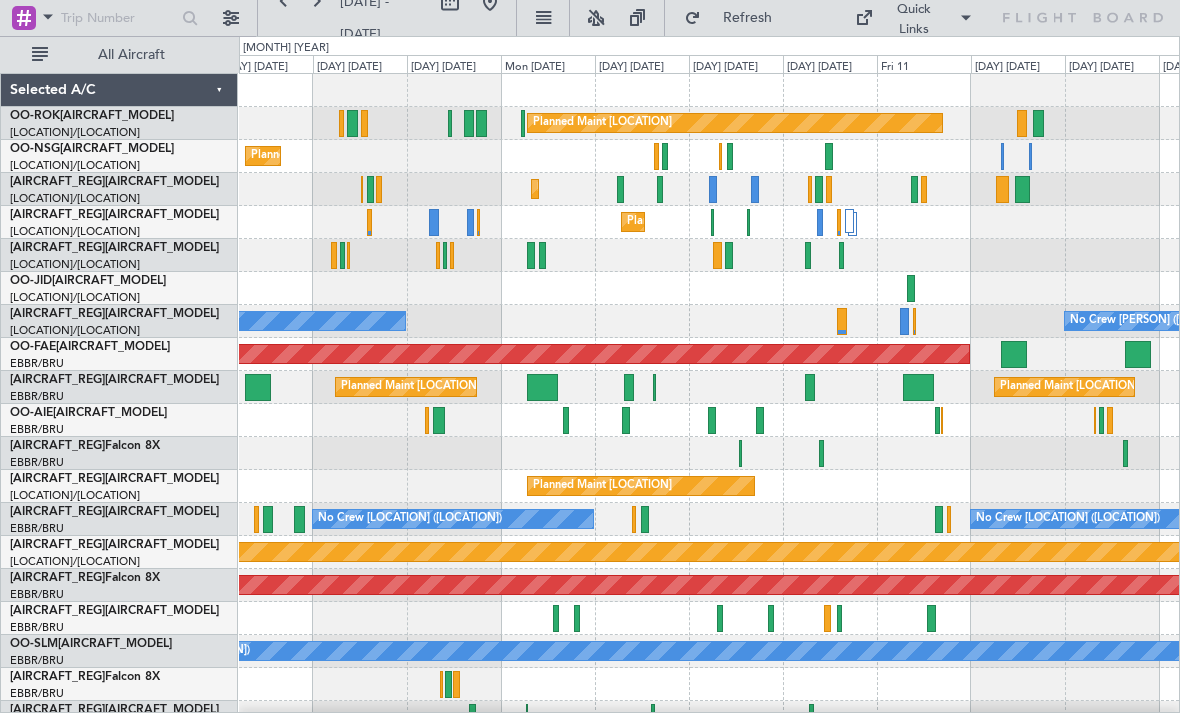 click on "Planned Maint Brussels (Brussels National)" at bounding box center [709, 156] 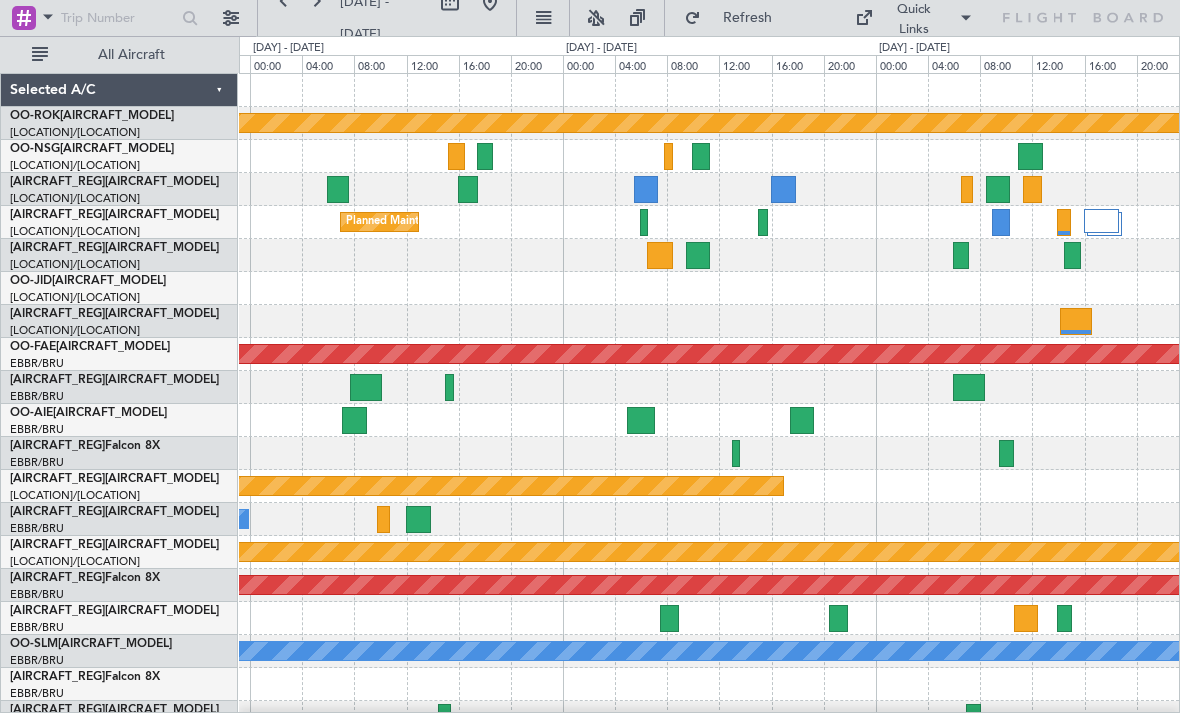 click at bounding box center (456, 156) 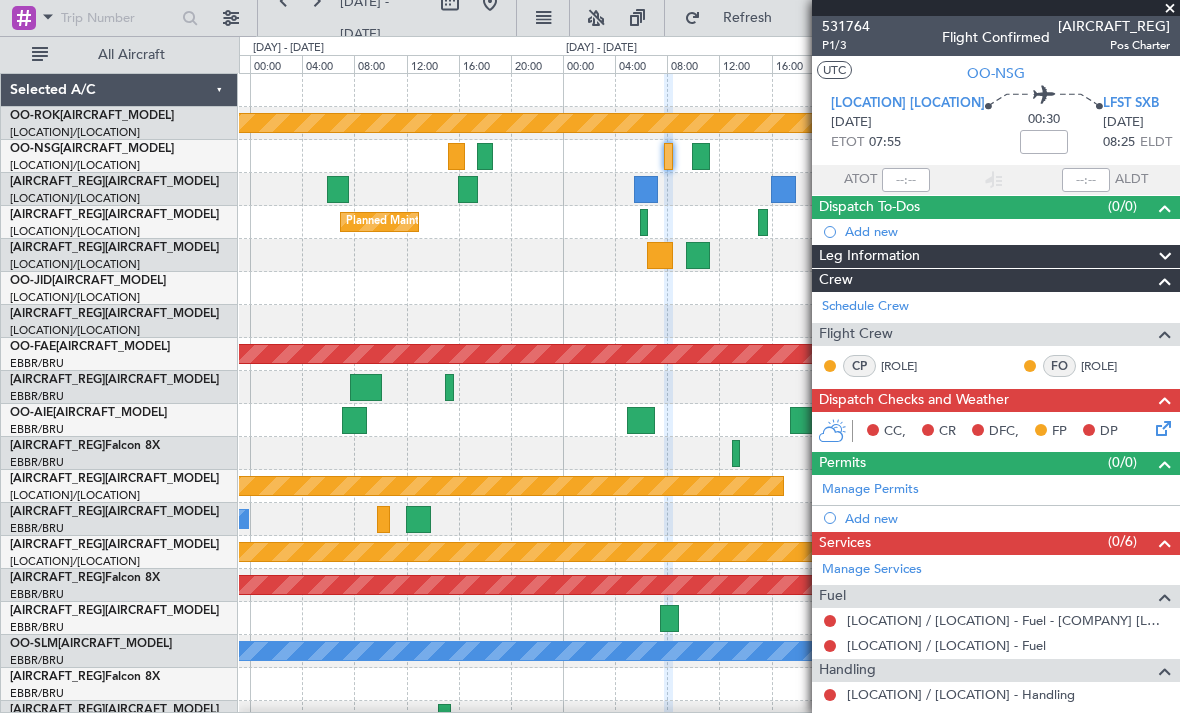 click at bounding box center [1170, 9] 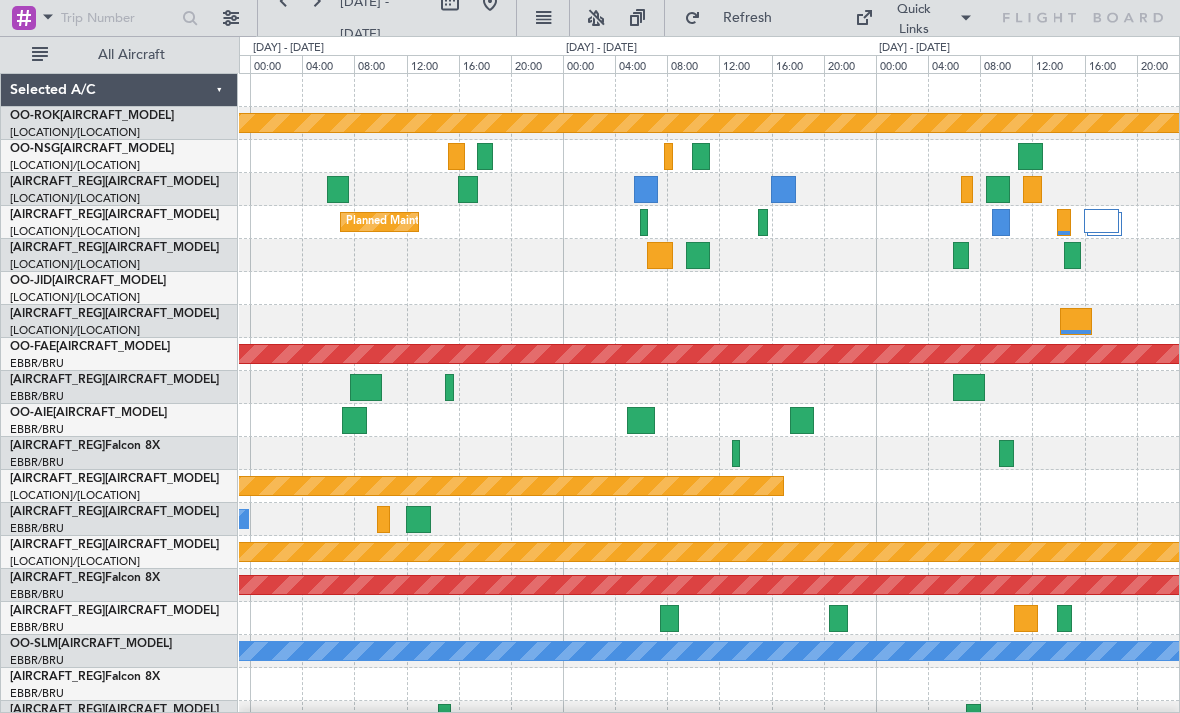 click at bounding box center [644, 222] 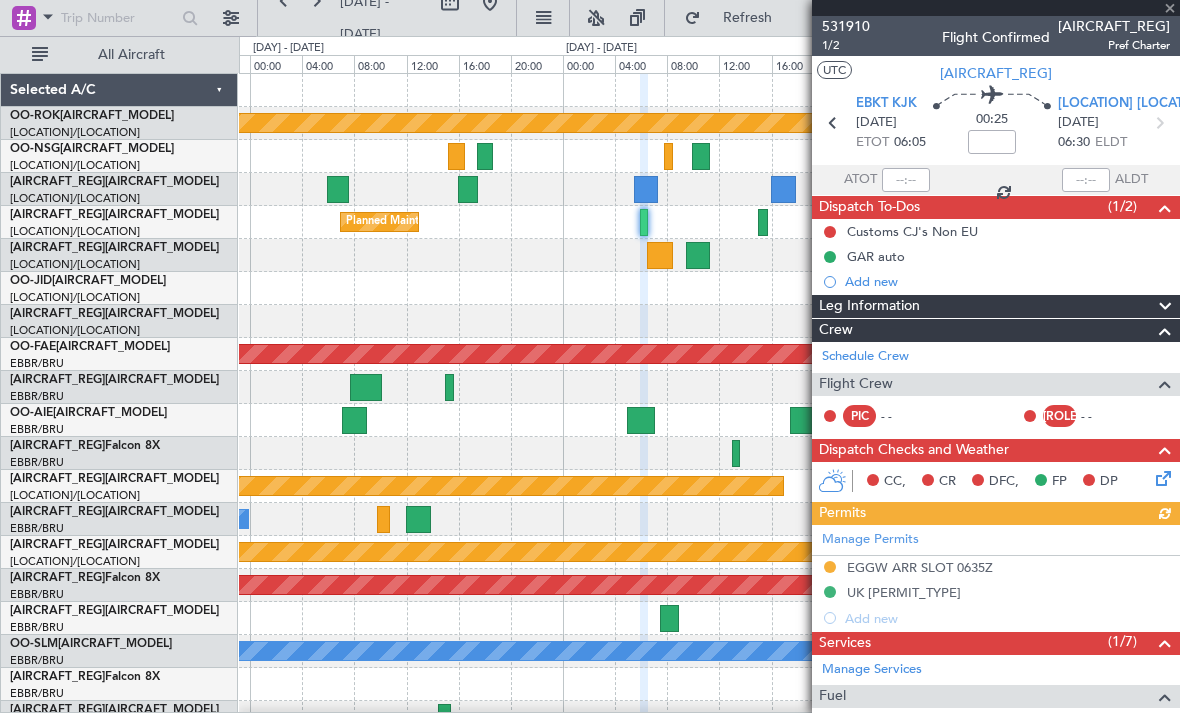 click at bounding box center [996, 8] 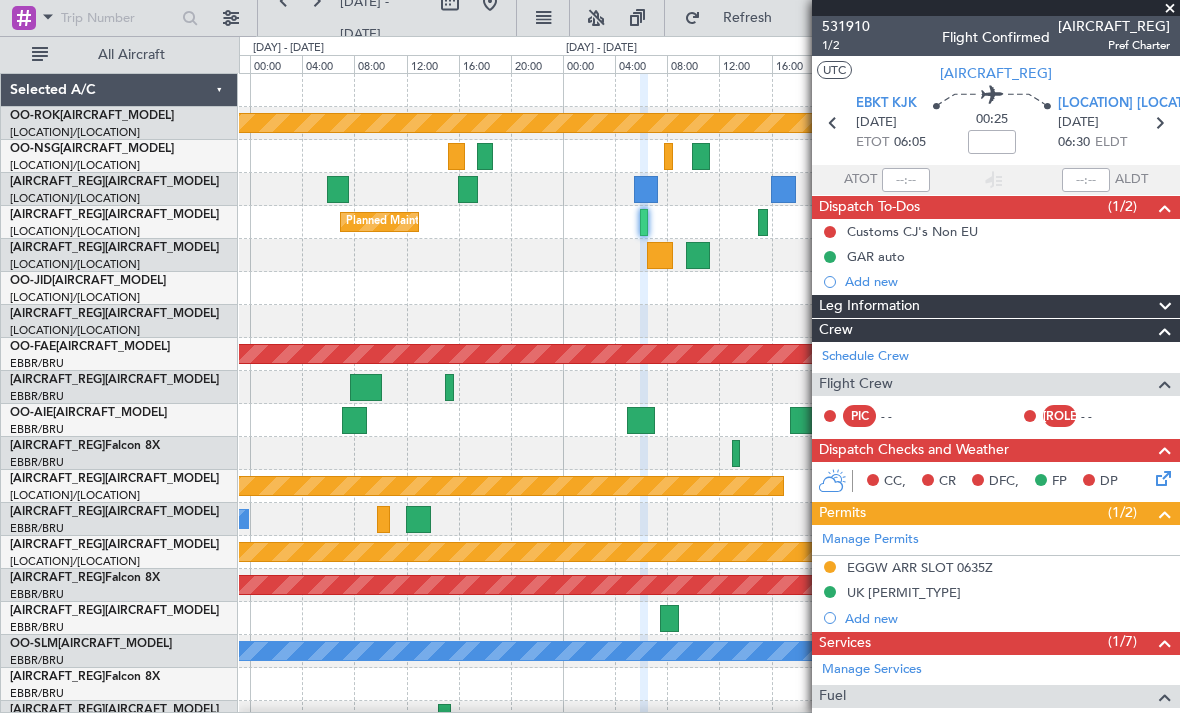 click at bounding box center (1170, 9) 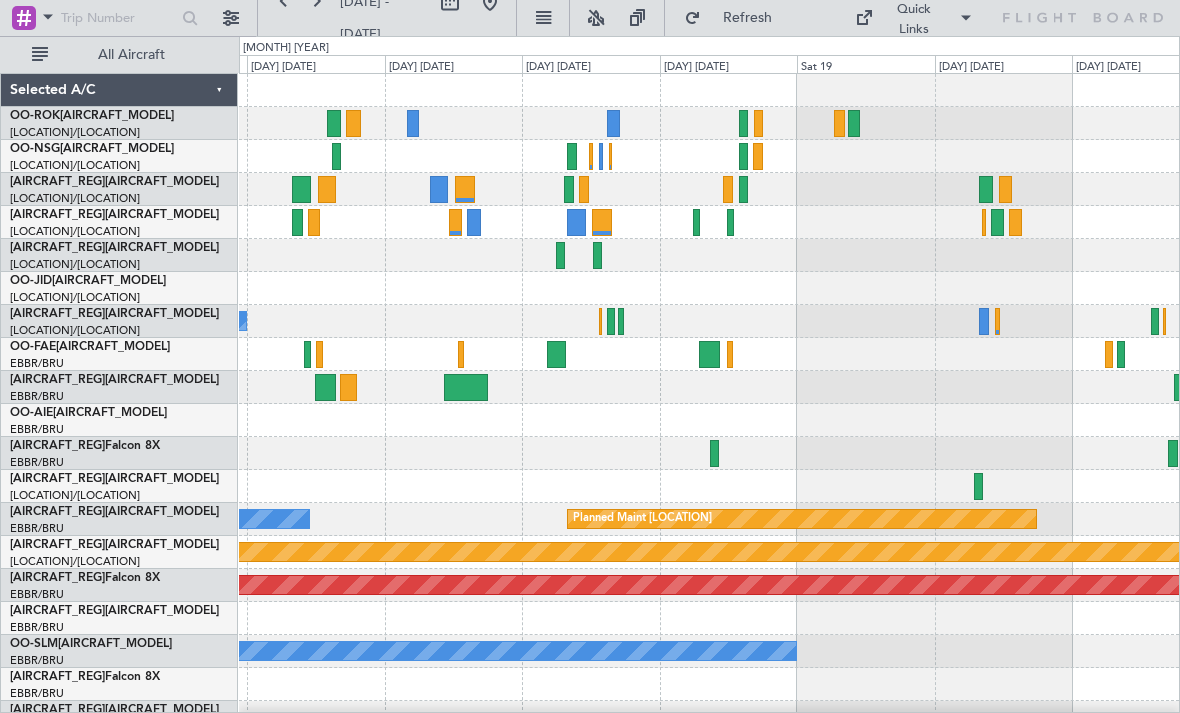click at bounding box center [353, 123] 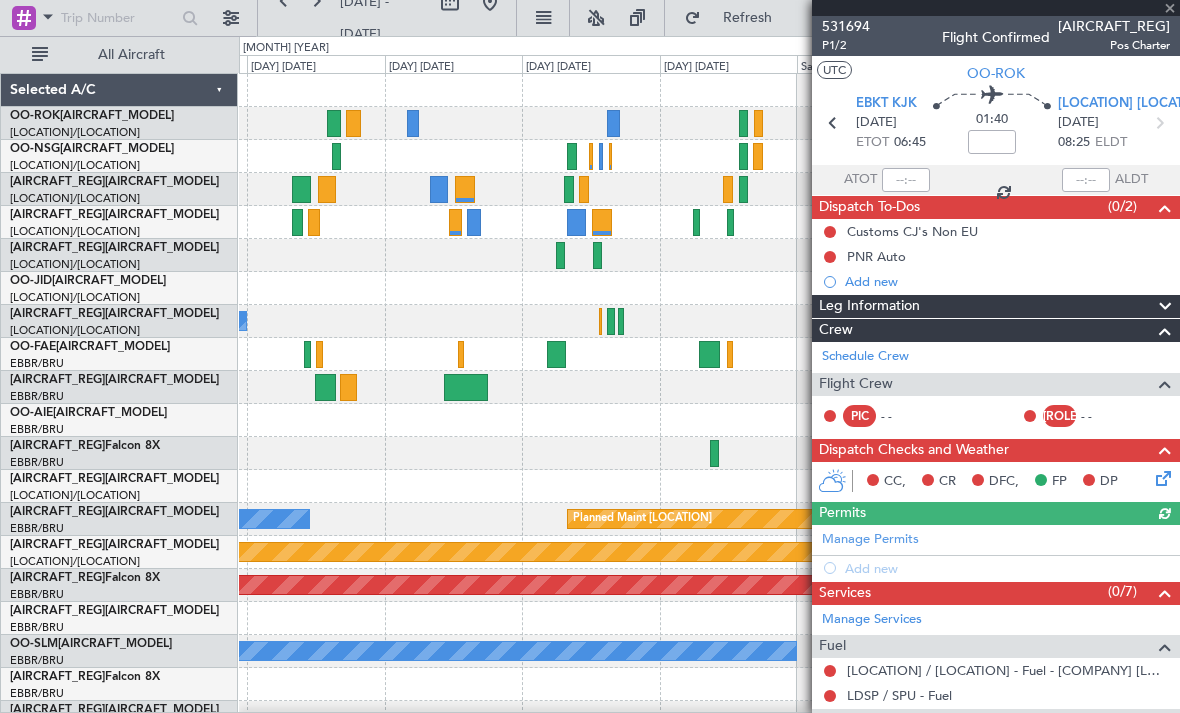click at bounding box center (996, 8) 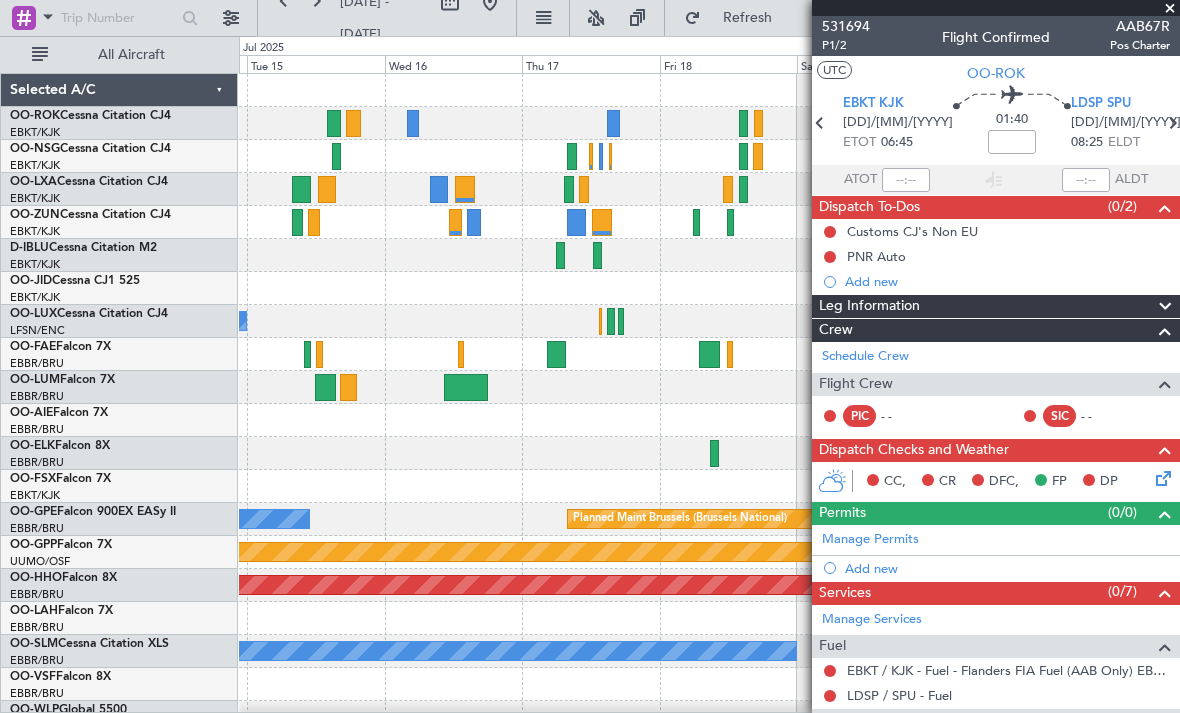 click at bounding box center [1170, 9] 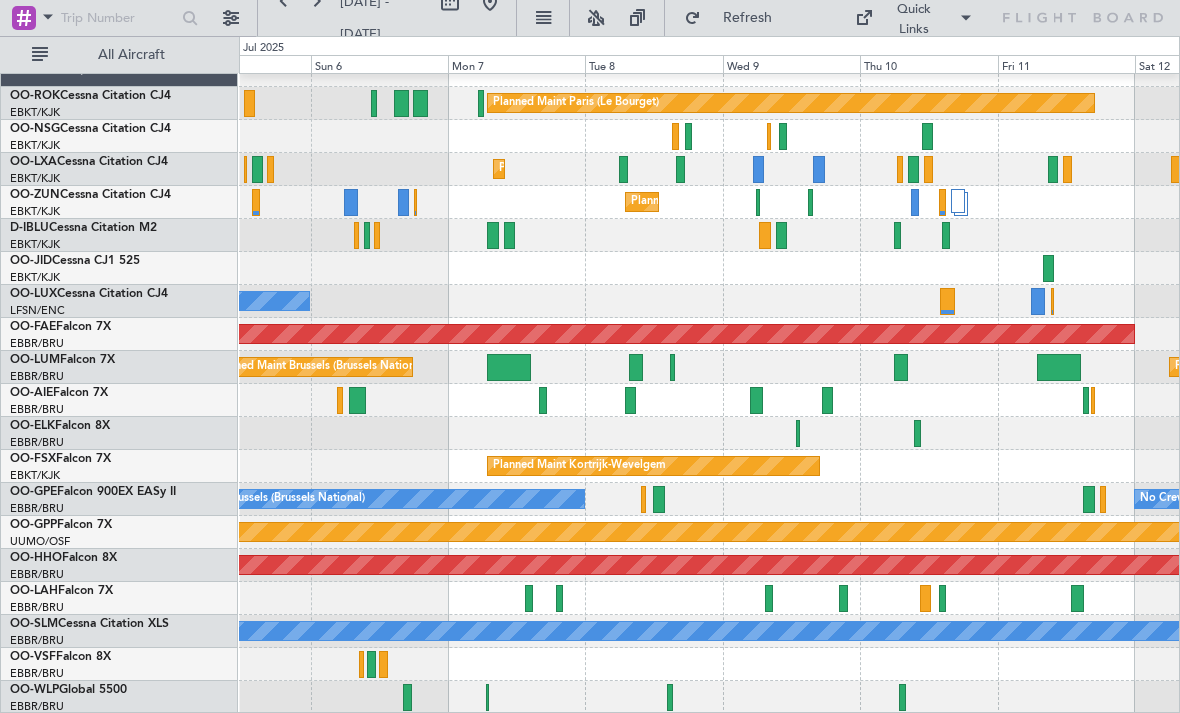 scroll, scrollTop: 0, scrollLeft: 0, axis: both 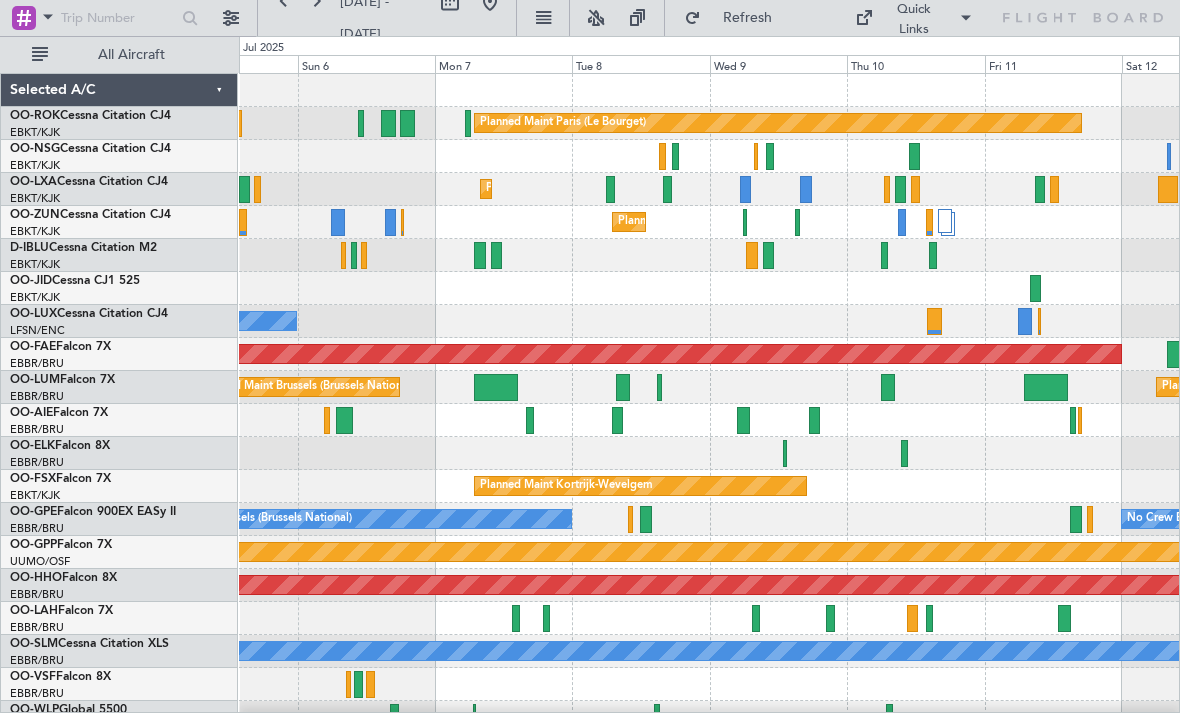 click on "Quick Links" at bounding box center [914, 18] 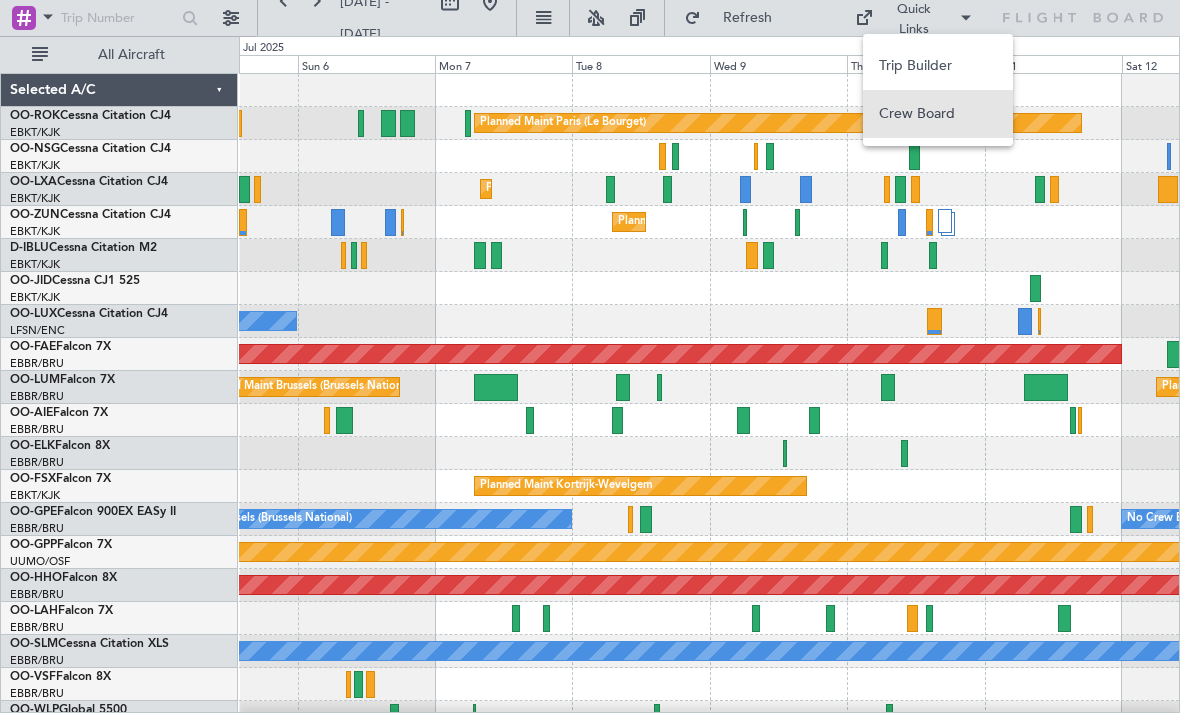 click on "Crew Board" at bounding box center (938, 114) 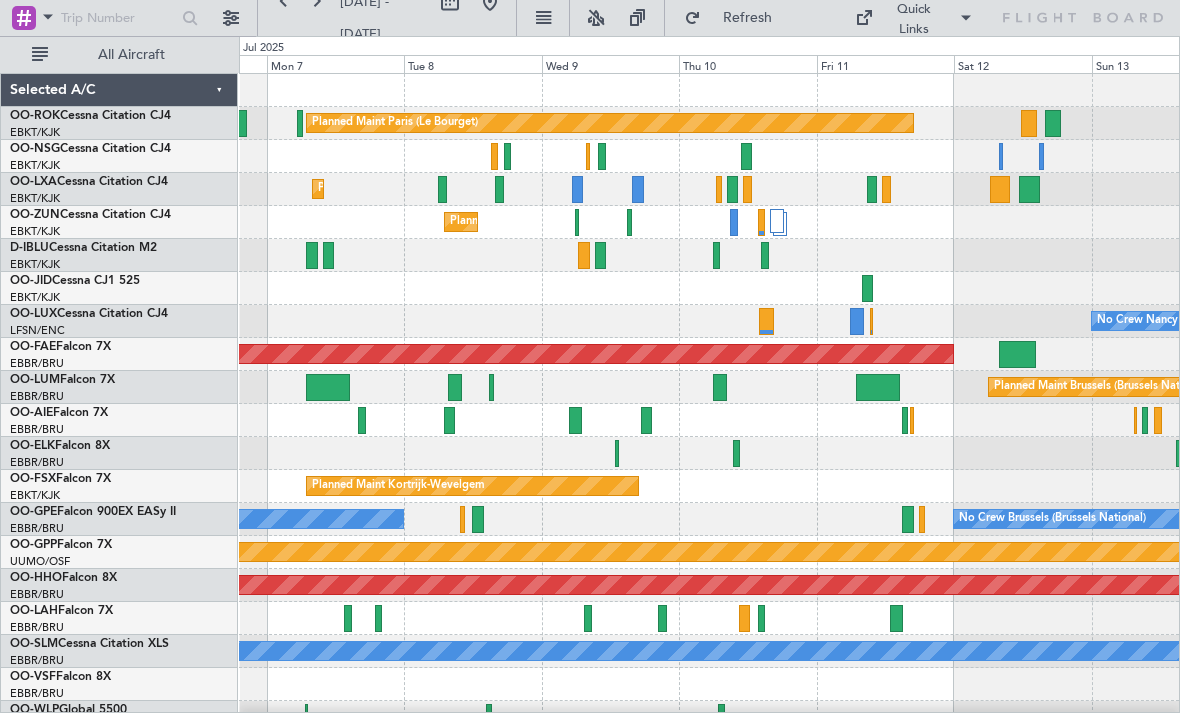 click at bounding box center (577, 222) 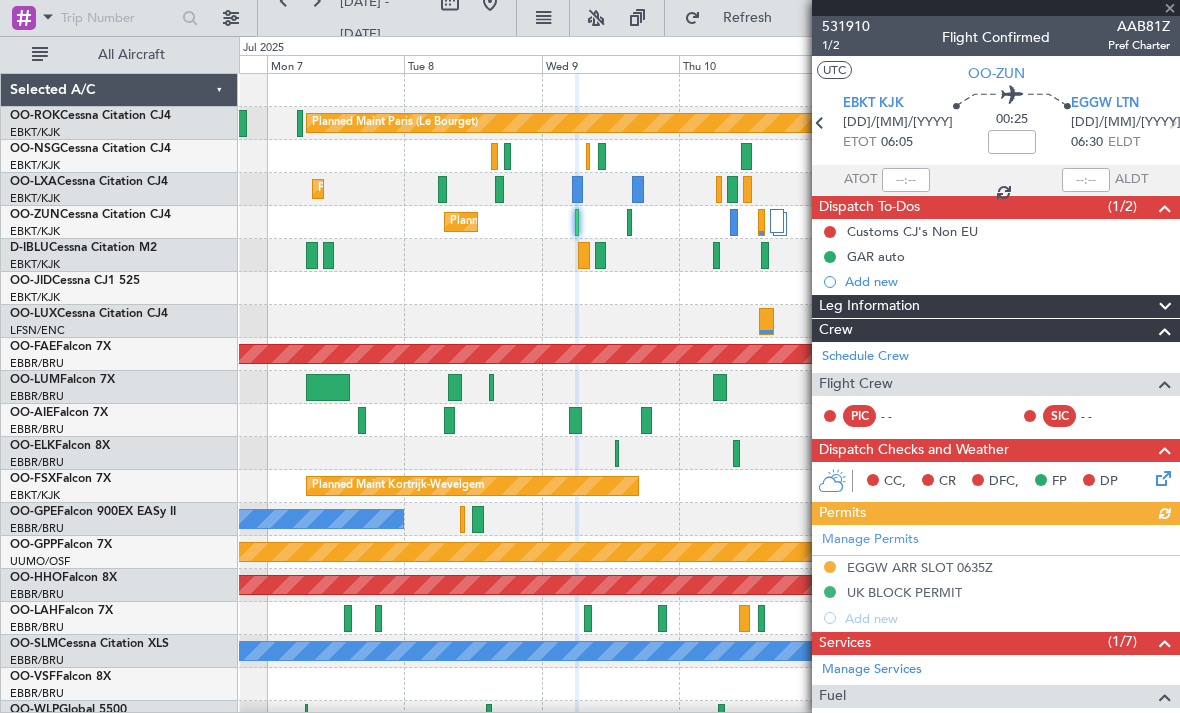 click at bounding box center (996, 8) 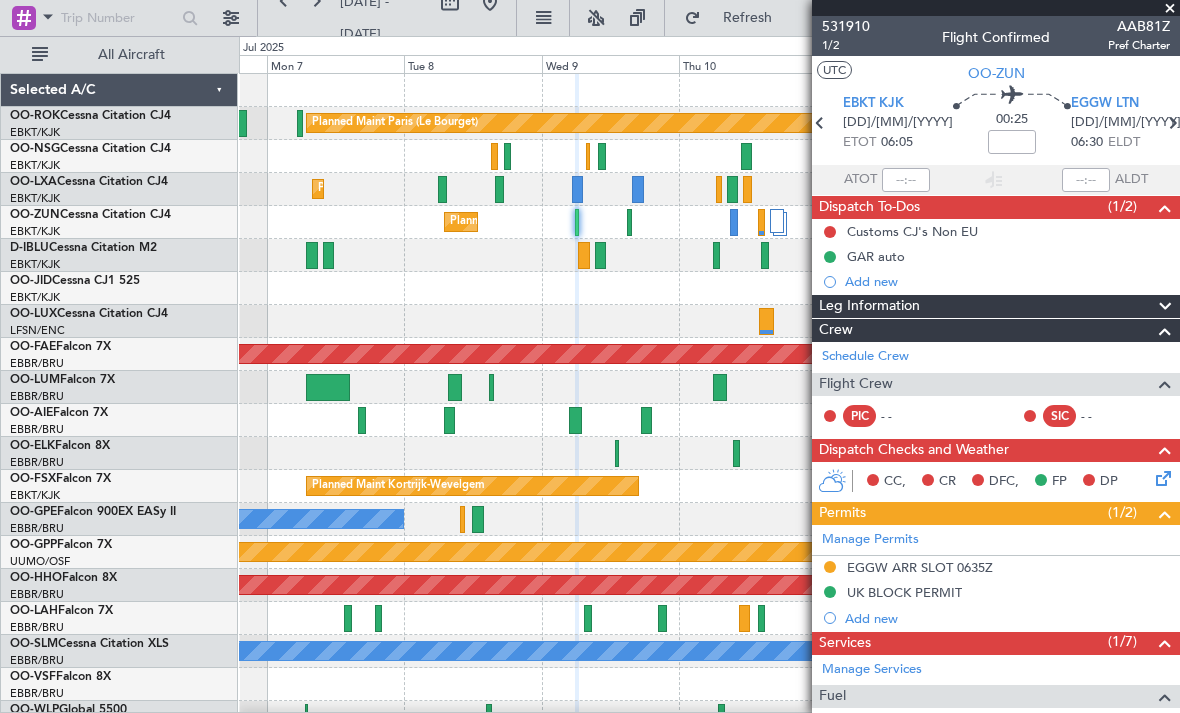 click at bounding box center (1170, 9) 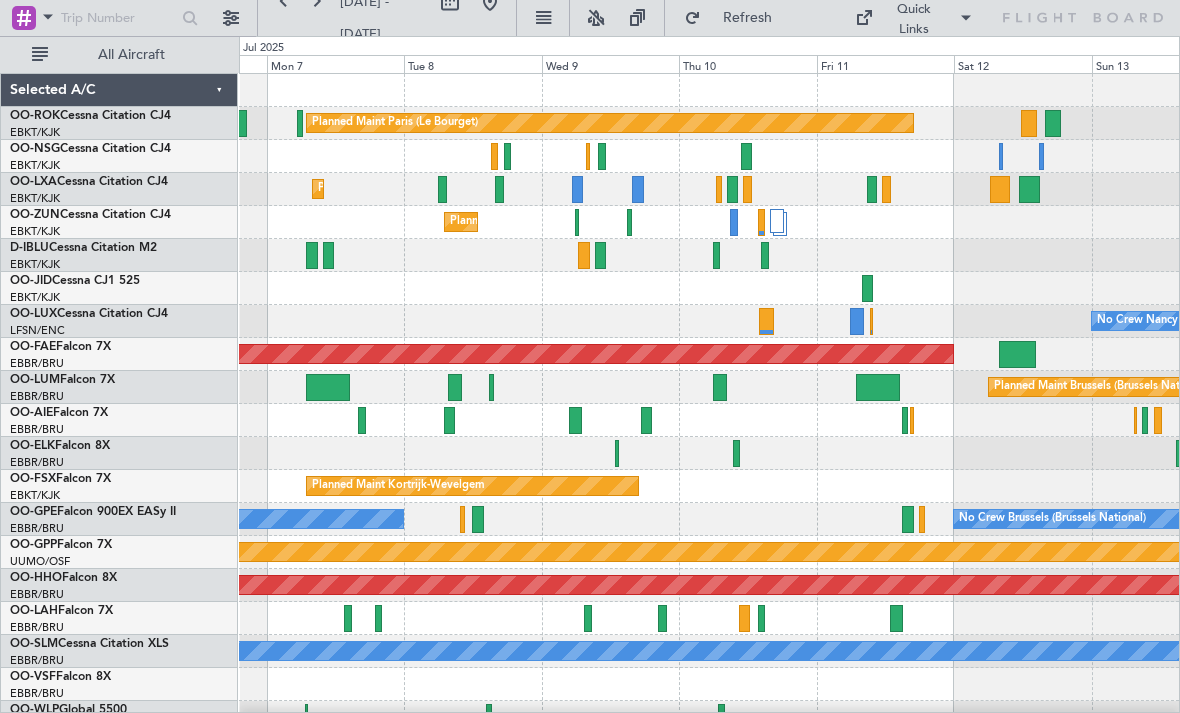 click at bounding box center [780, 224] 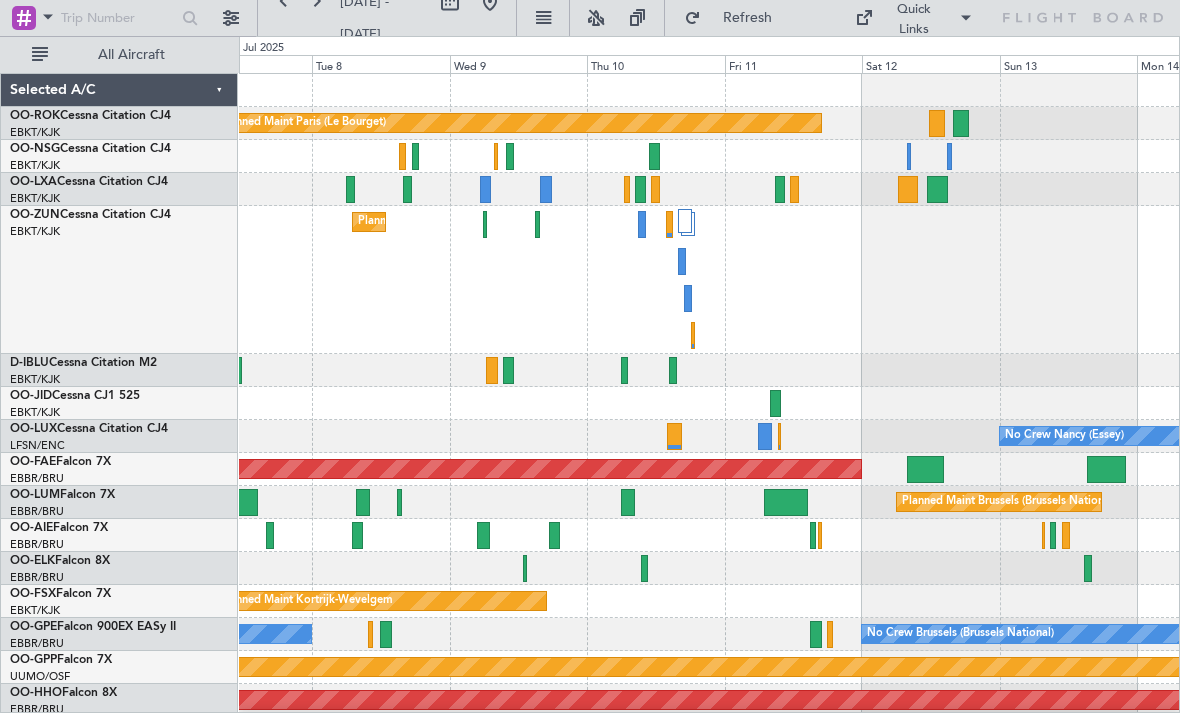 click at bounding box center (351, 189) 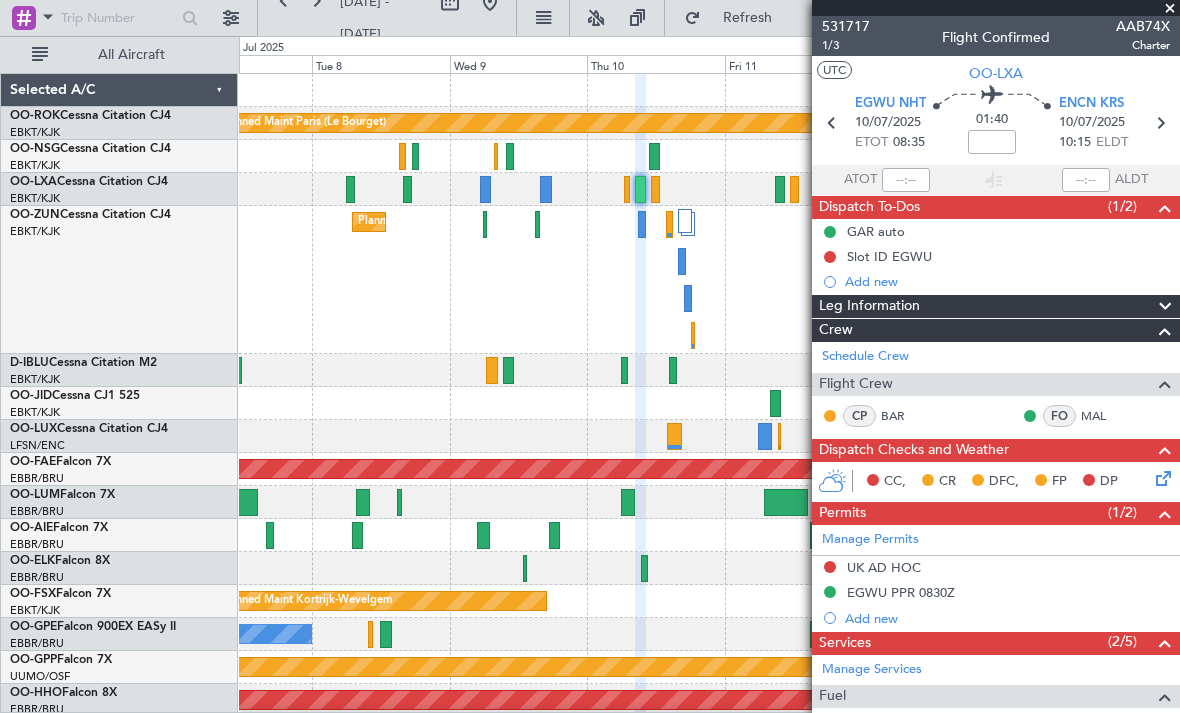 click at bounding box center (1170, 9) 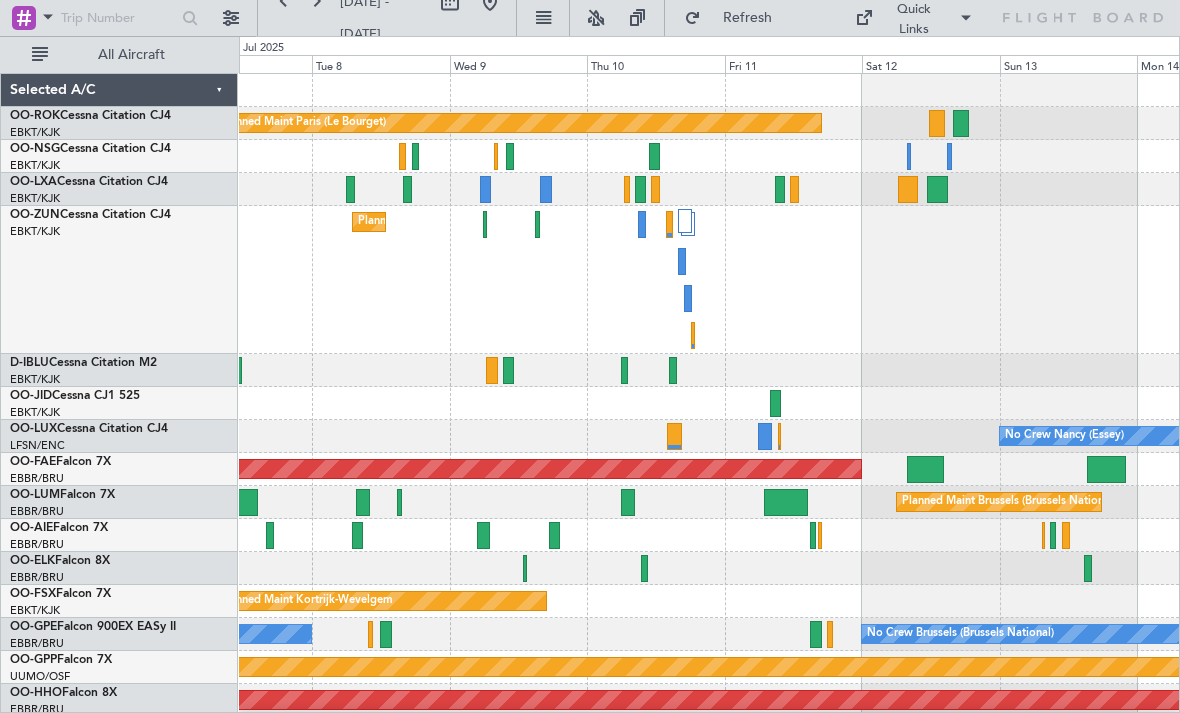 click on "Planned Maint Kortrijk-Wevelgem" at bounding box center [709, 189] 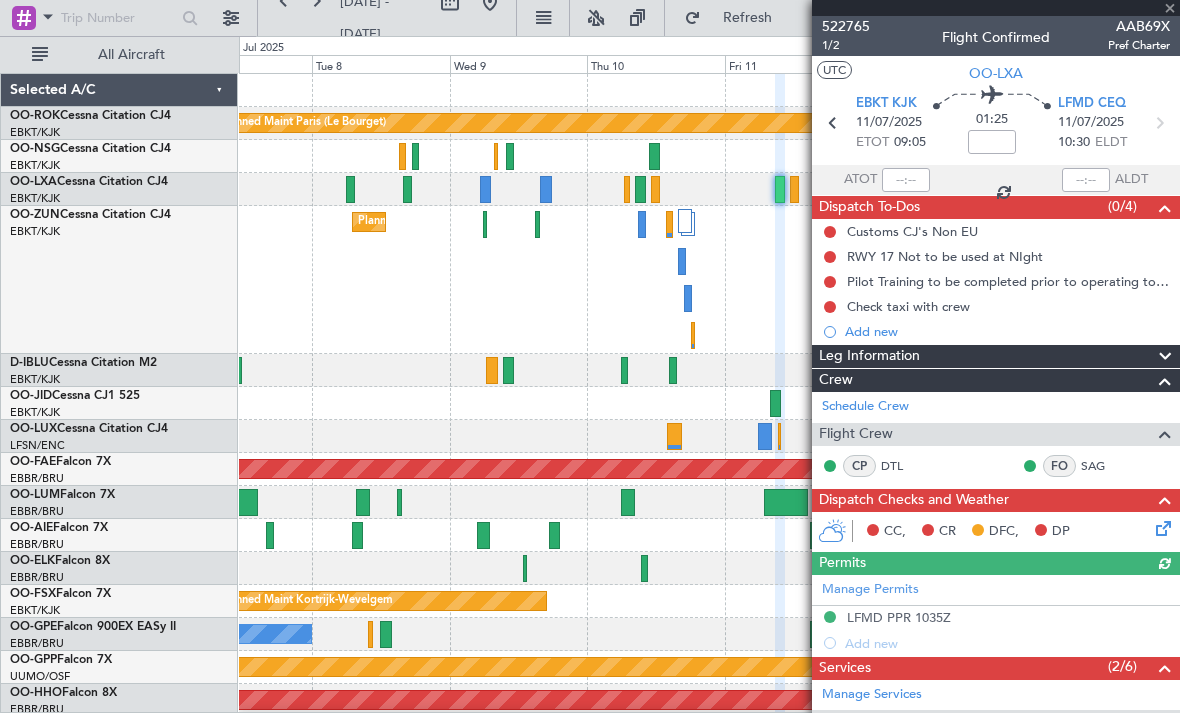 click at bounding box center [996, 8] 